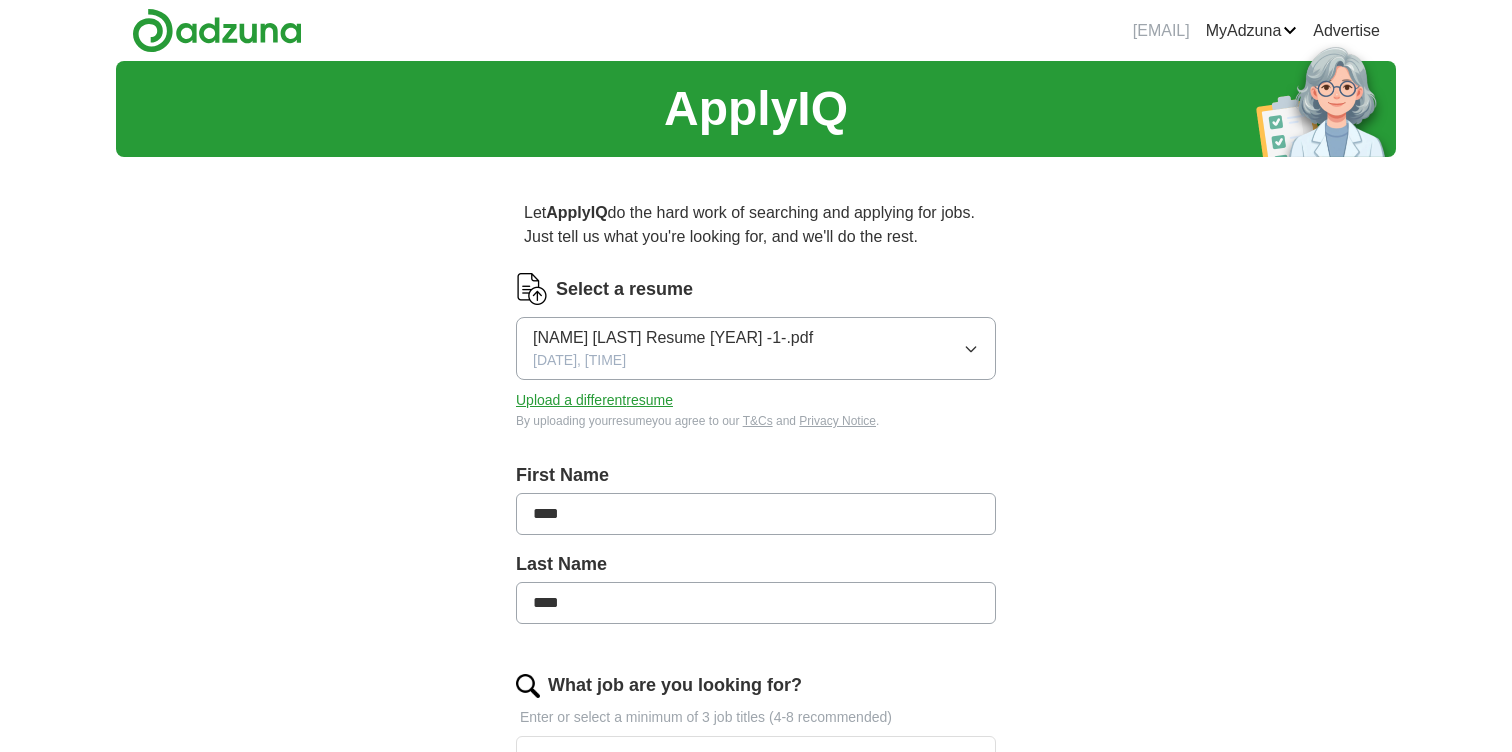 scroll, scrollTop: 0, scrollLeft: 0, axis: both 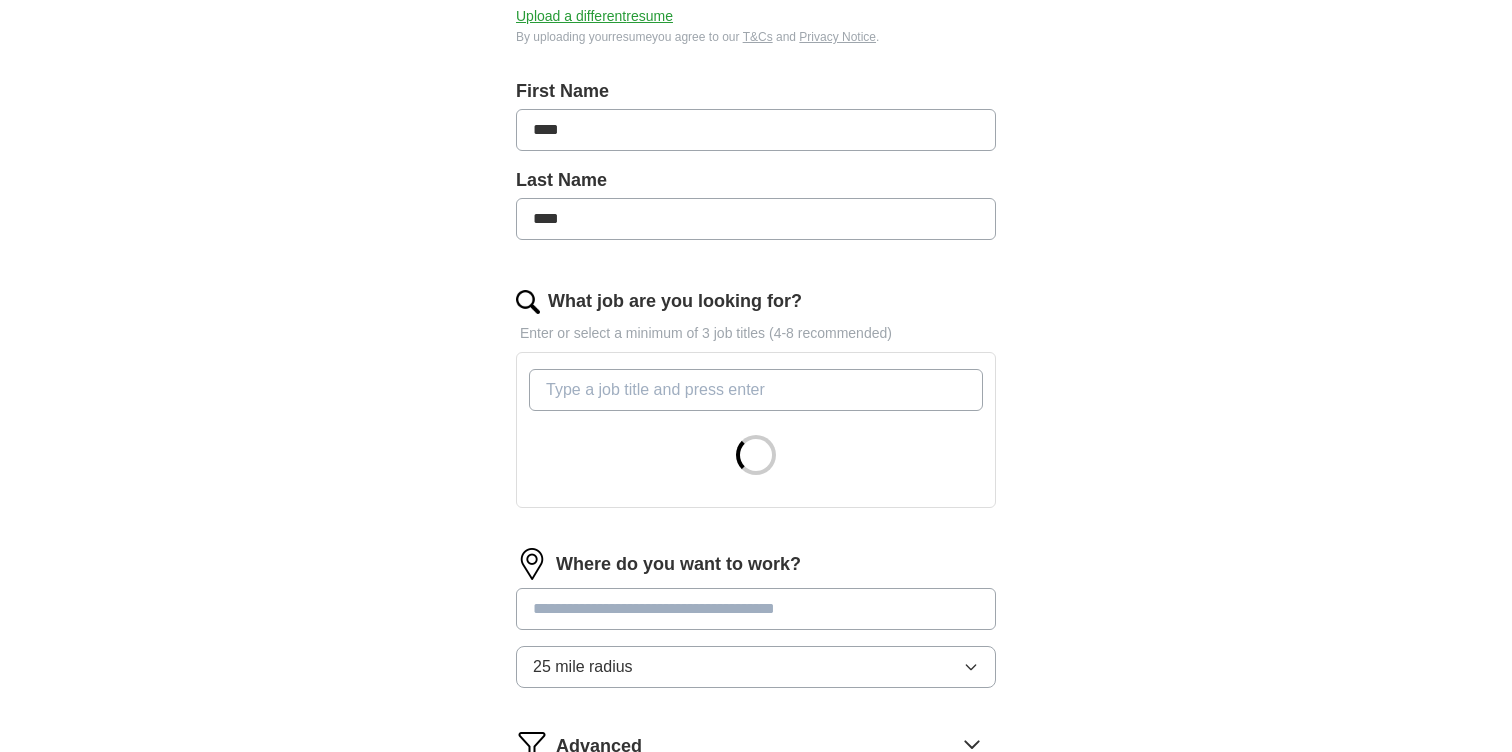 click on "What job are you looking for?" at bounding box center [756, 390] 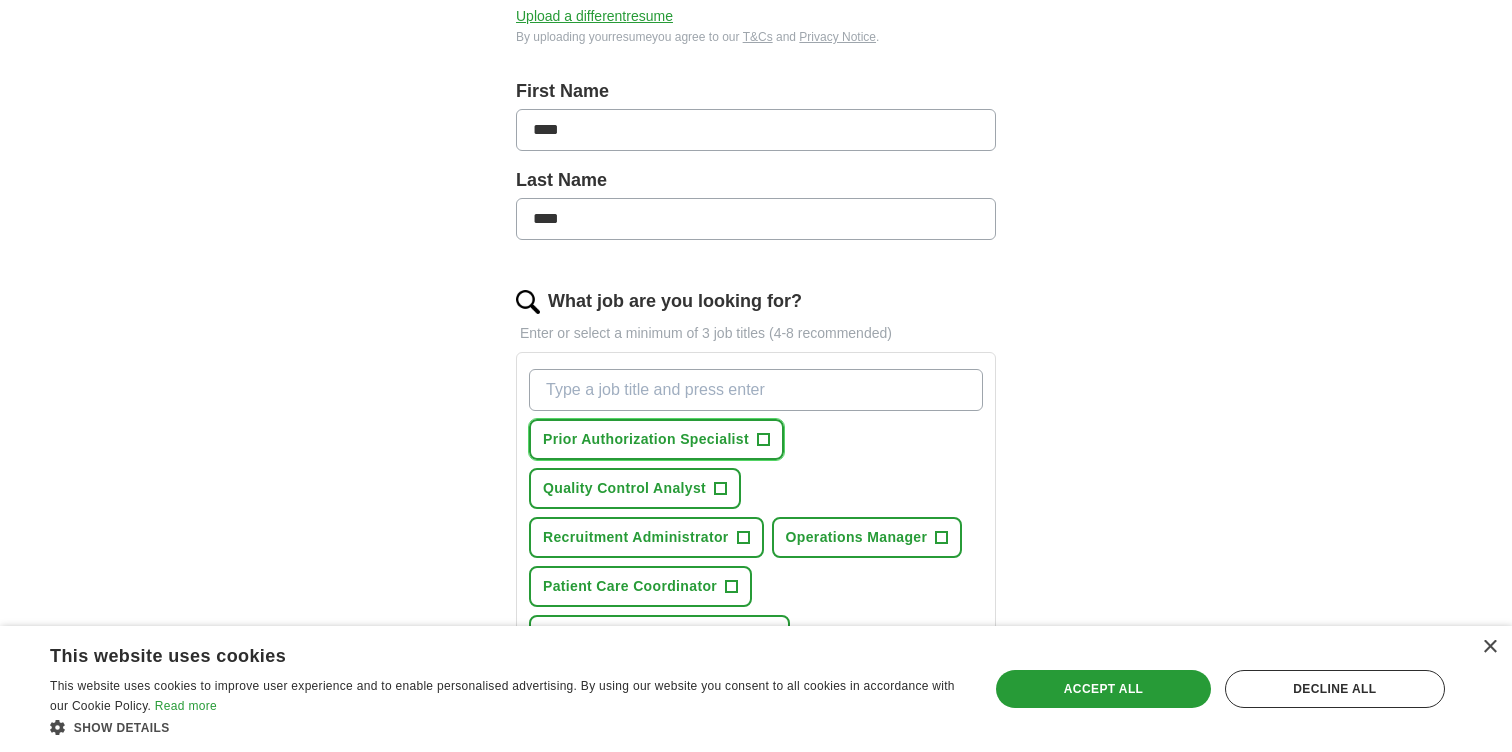 click on "Prior Authorization Specialist" at bounding box center (646, 439) 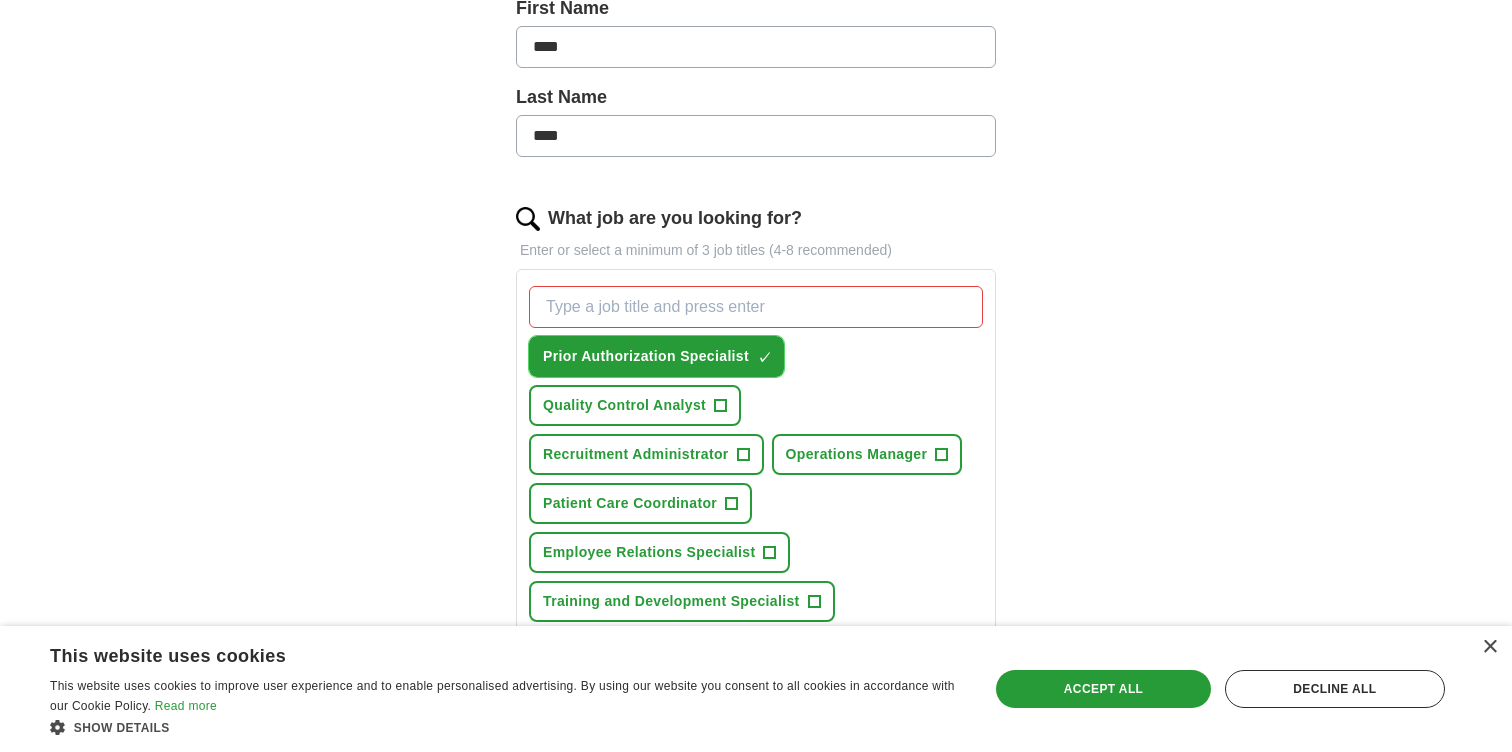 scroll, scrollTop: 557, scrollLeft: 0, axis: vertical 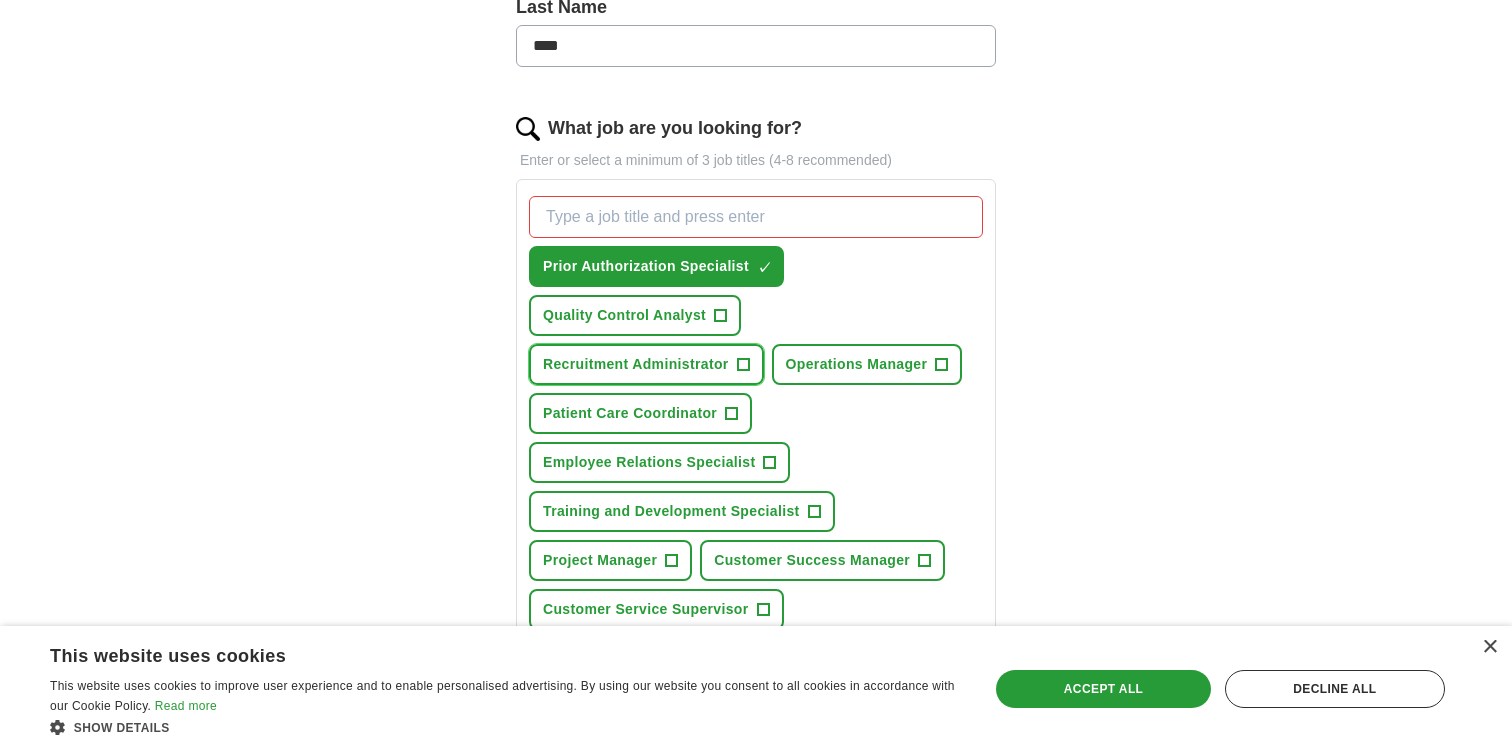 click on "Recruitment Administrator" at bounding box center [636, 364] 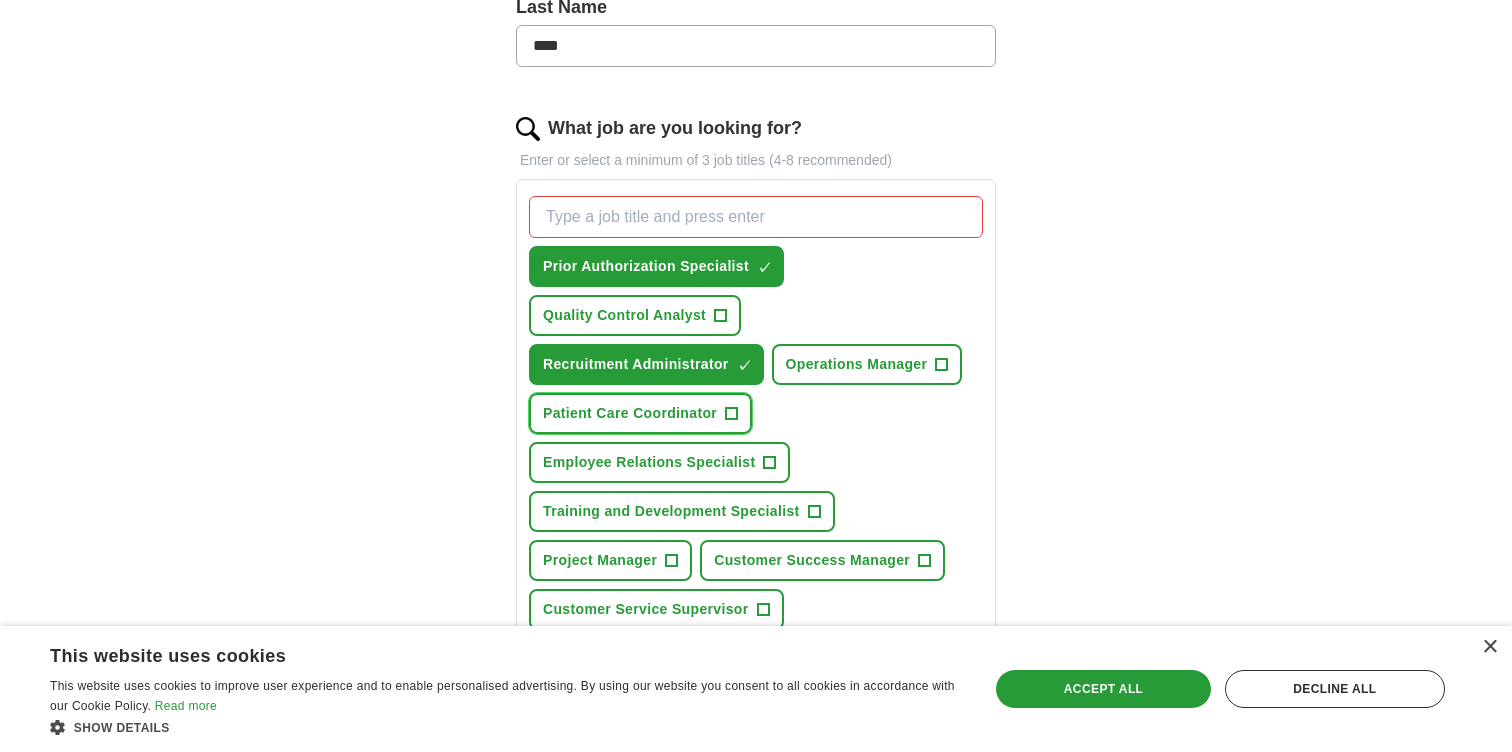 click on "Patient Care Coordinator" at bounding box center [630, 413] 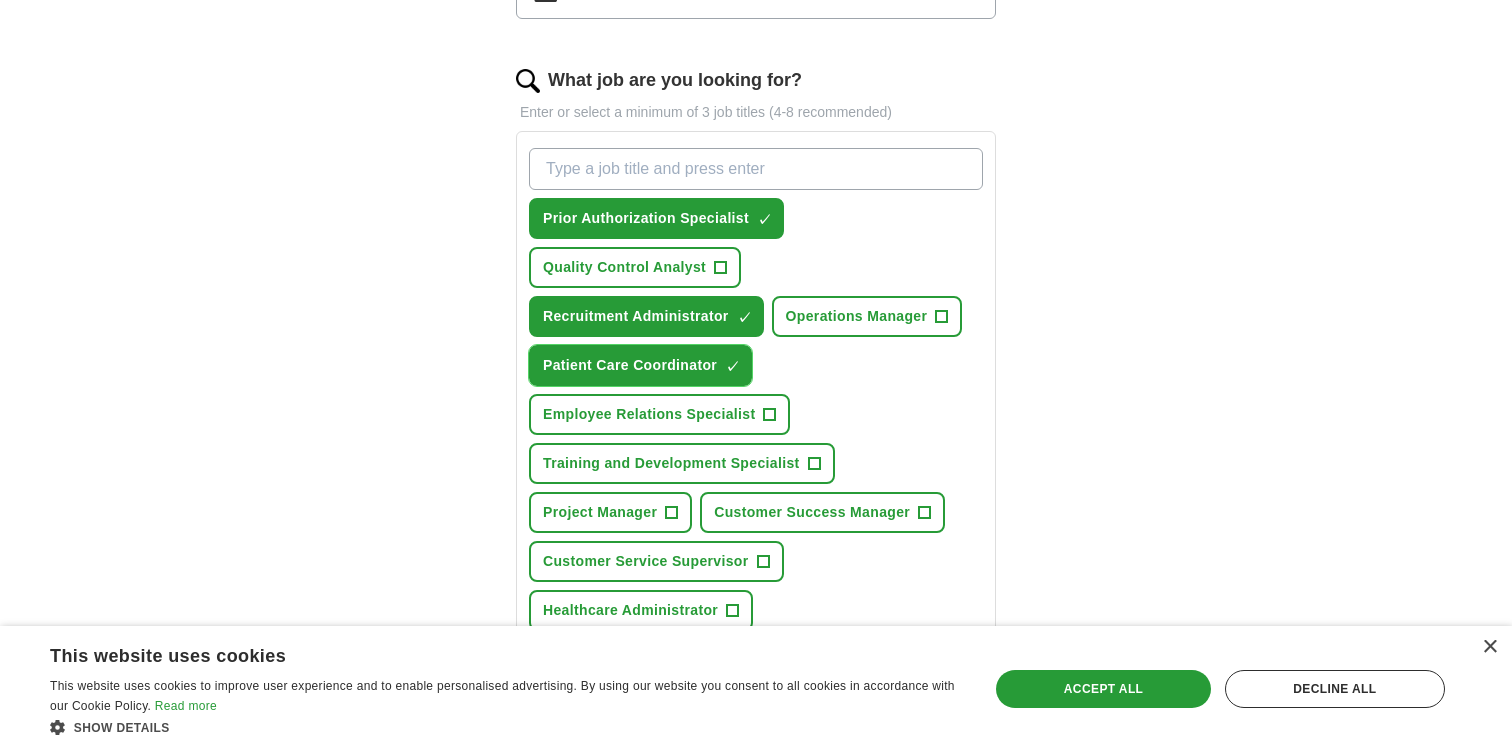 scroll, scrollTop: 607, scrollLeft: 0, axis: vertical 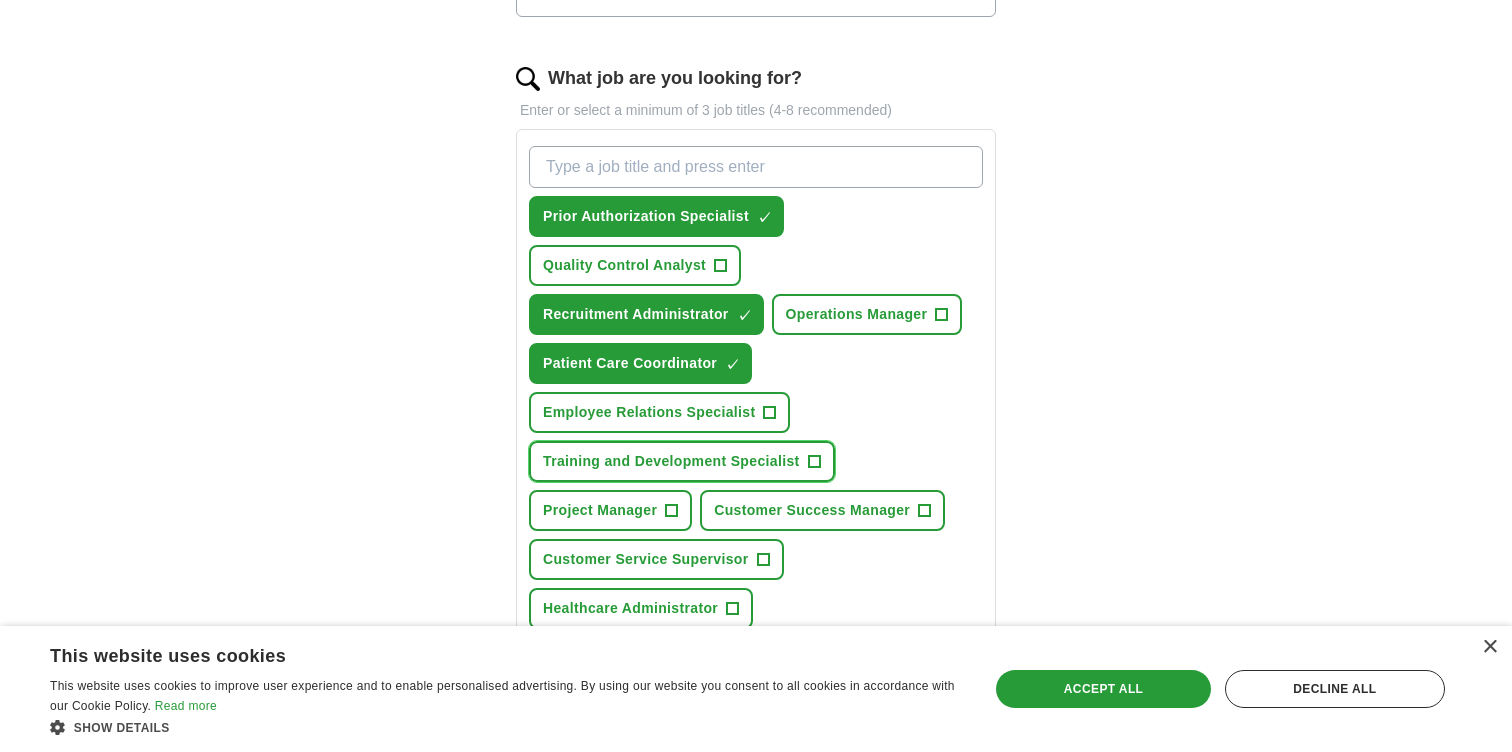click on "Training and Development Specialist" at bounding box center [671, 461] 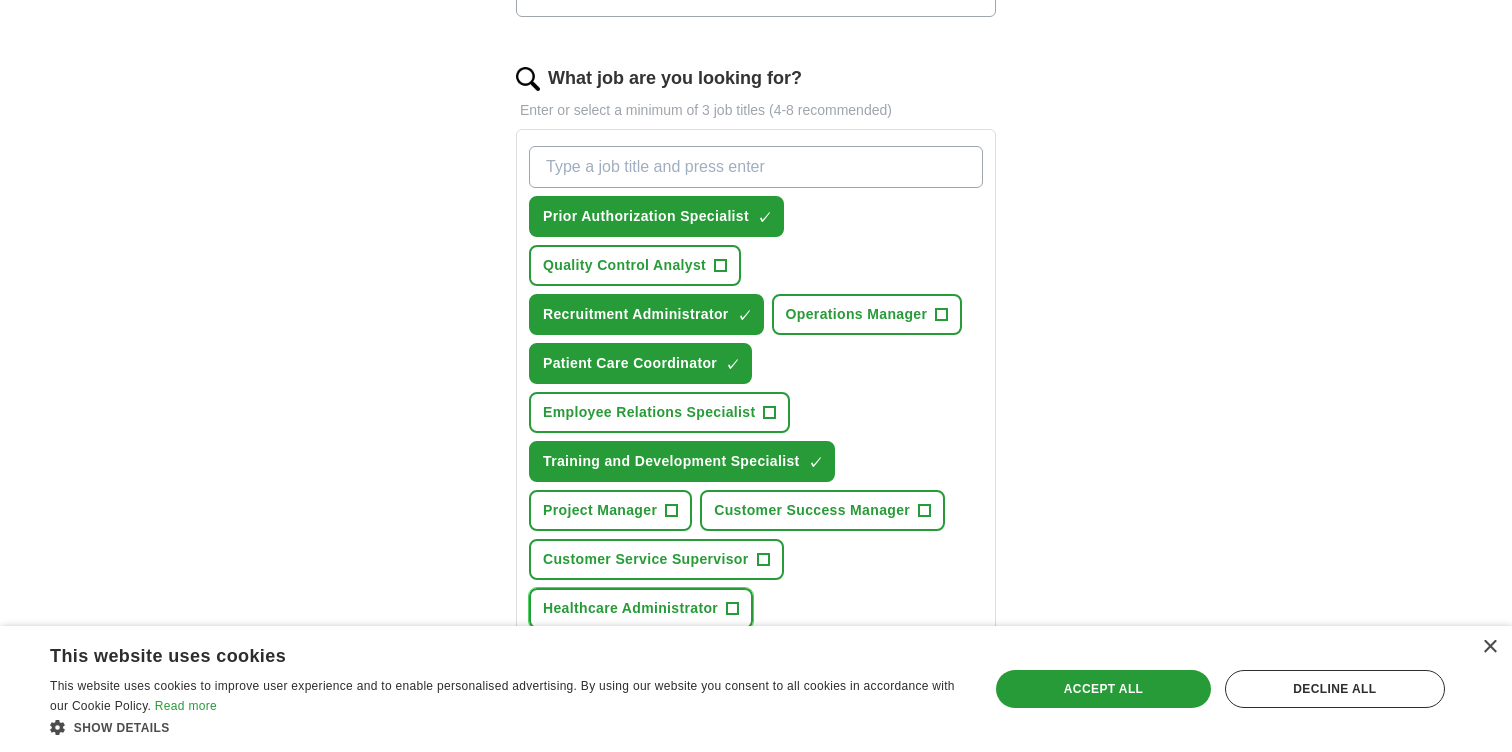 click on "Healthcare Administrator" at bounding box center [630, 608] 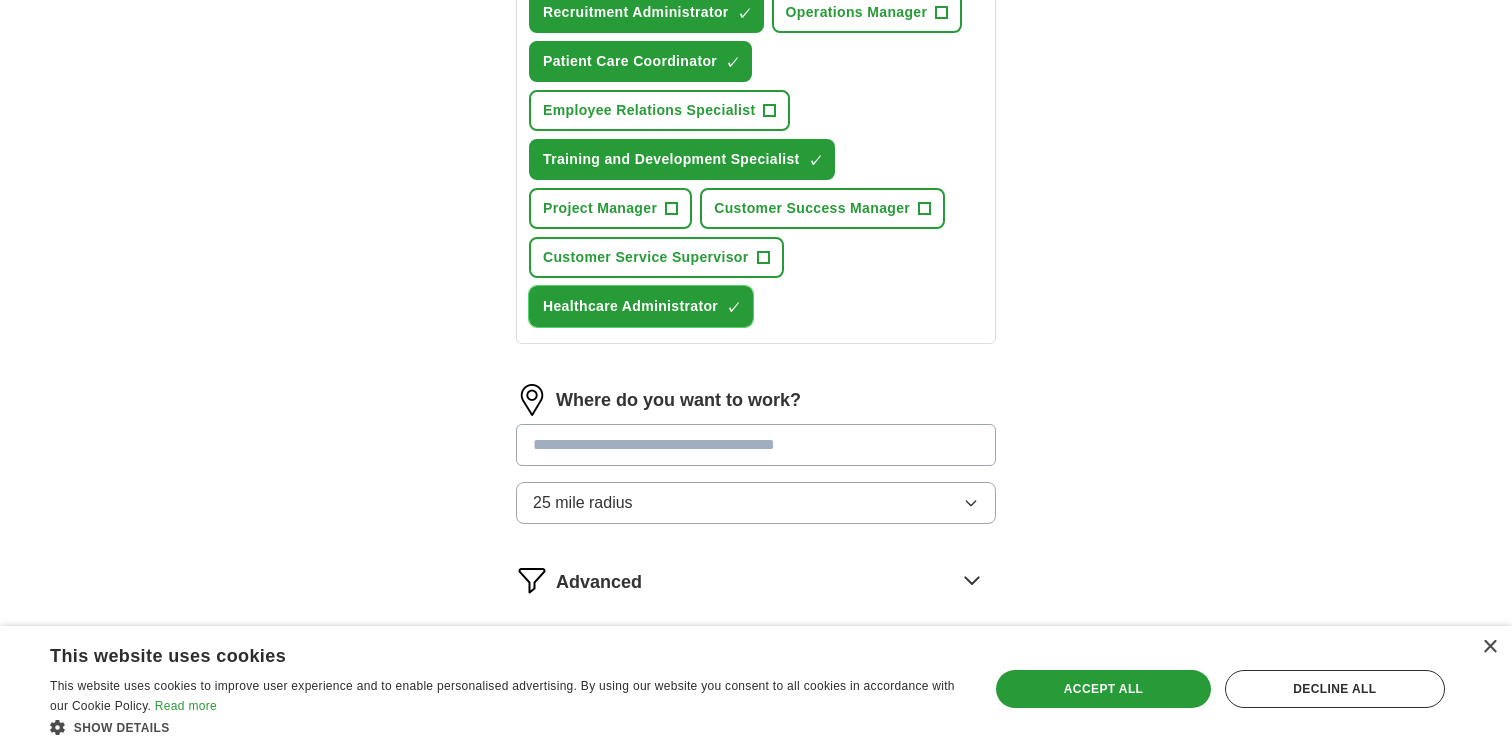 scroll, scrollTop: 913, scrollLeft: 0, axis: vertical 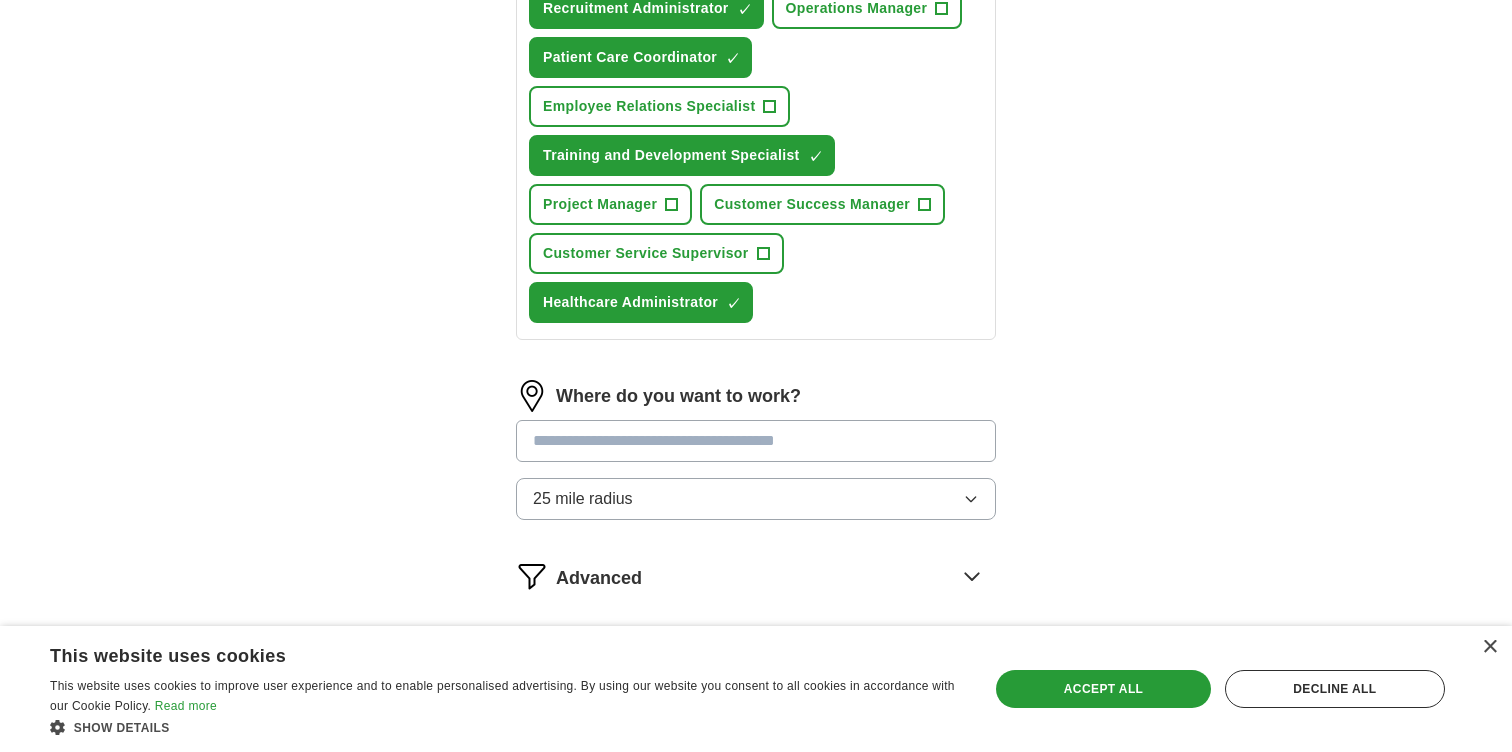 click at bounding box center (756, 441) 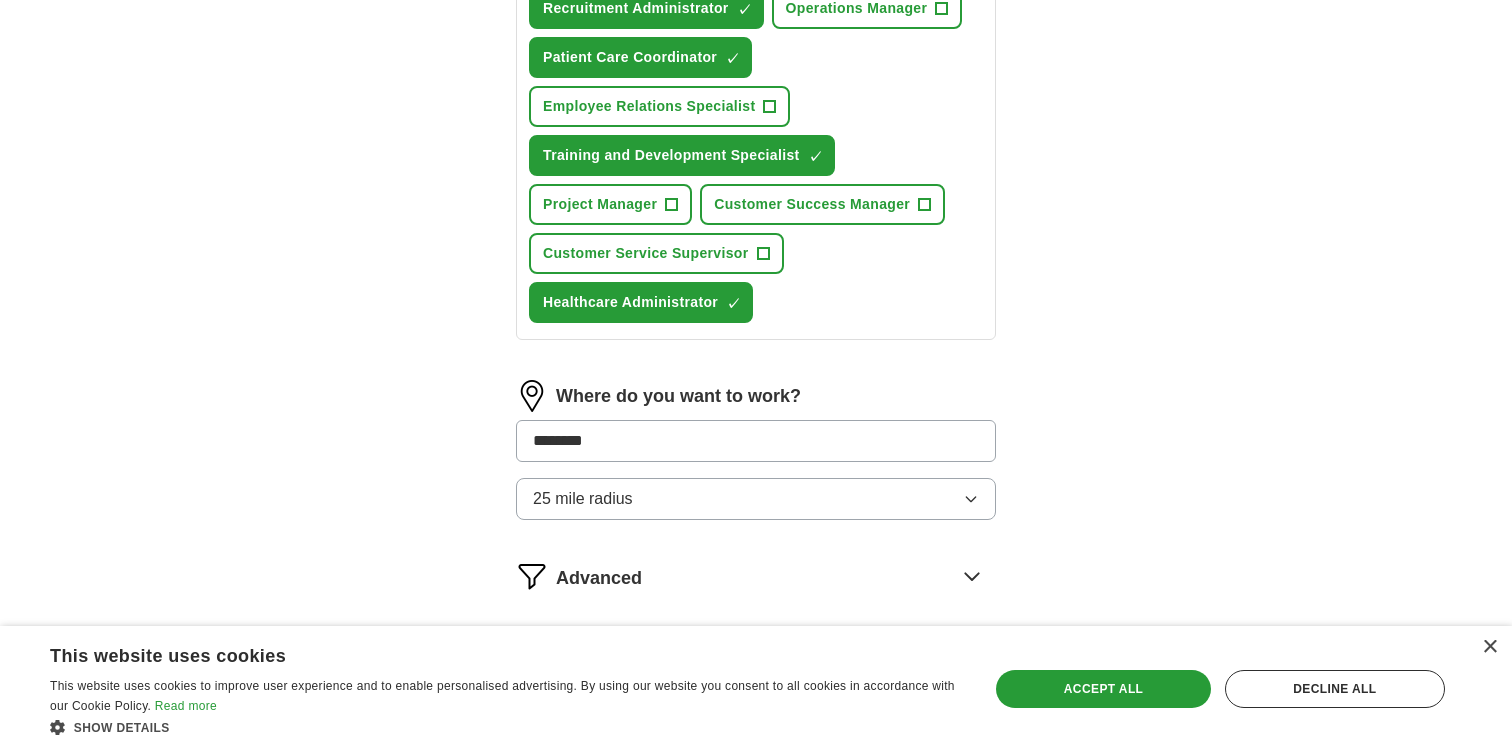 type on "*********" 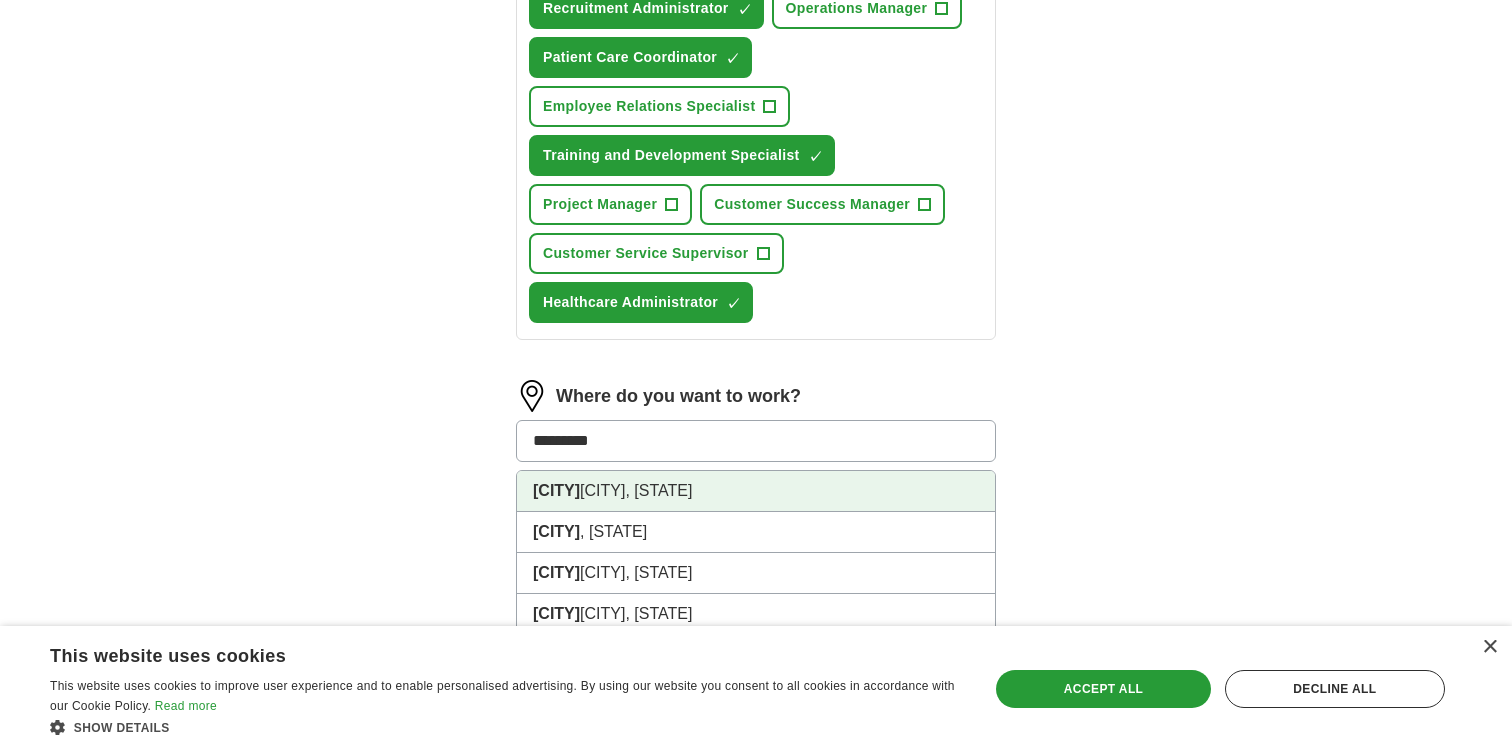 click on "[CITY], [STATE]" at bounding box center [756, 491] 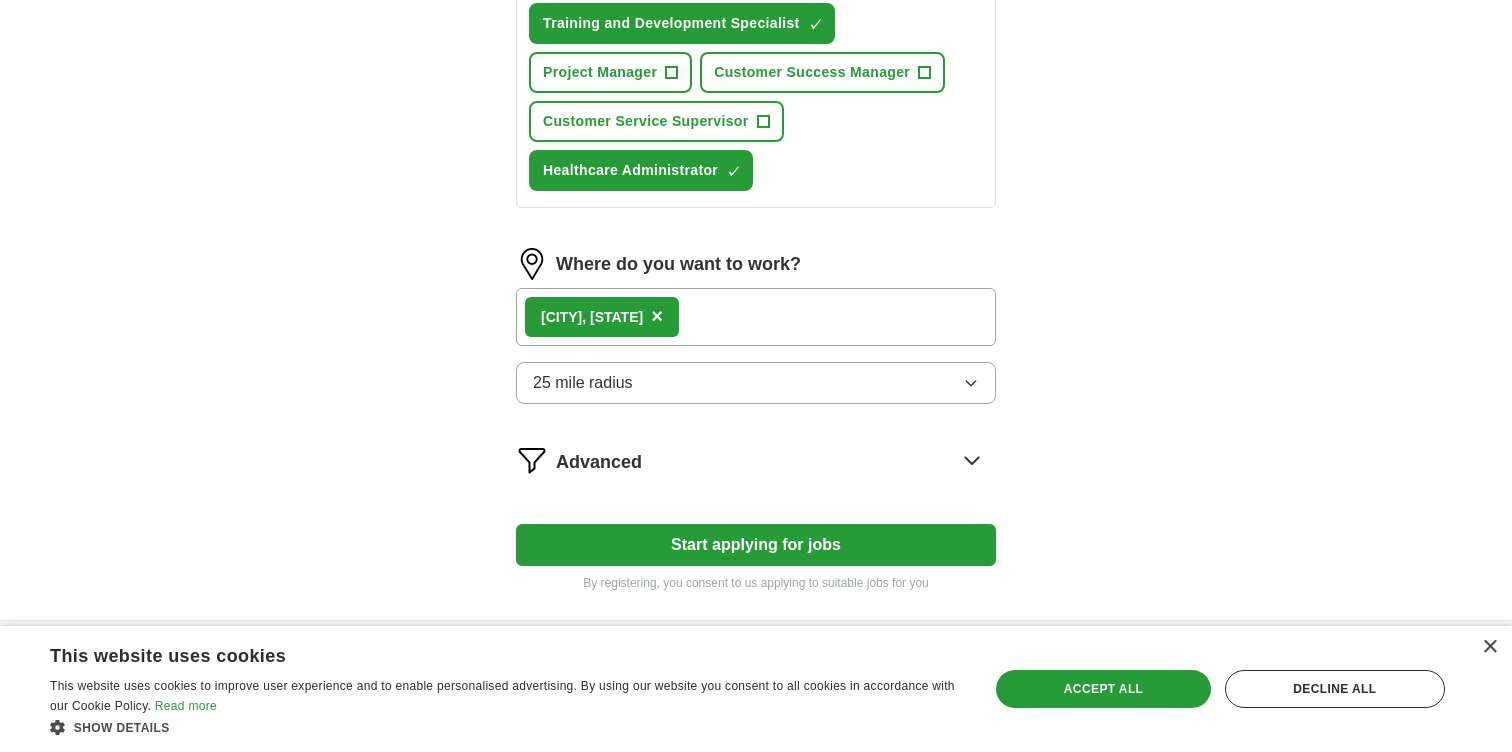 scroll, scrollTop: 1066, scrollLeft: 0, axis: vertical 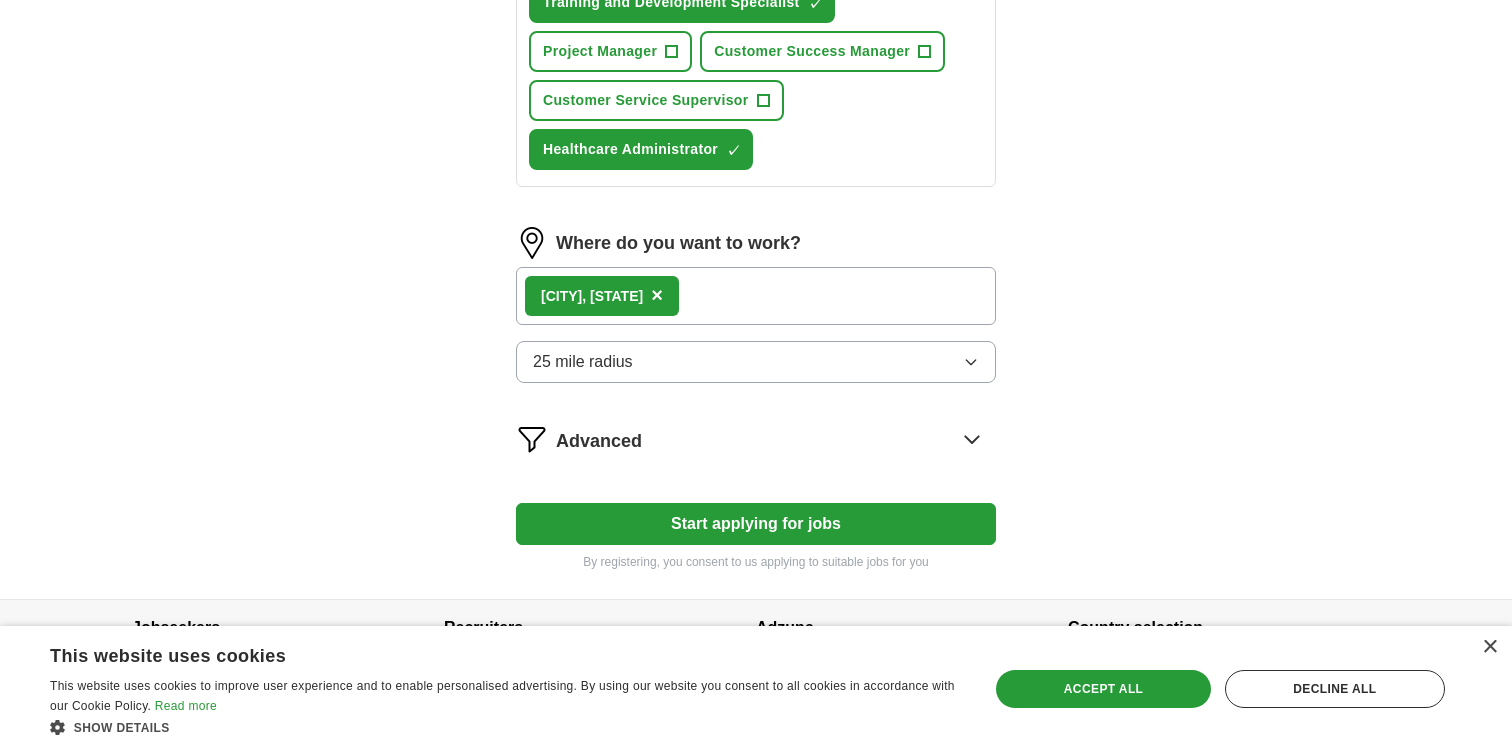 click on "Start applying for jobs" at bounding box center (756, 524) 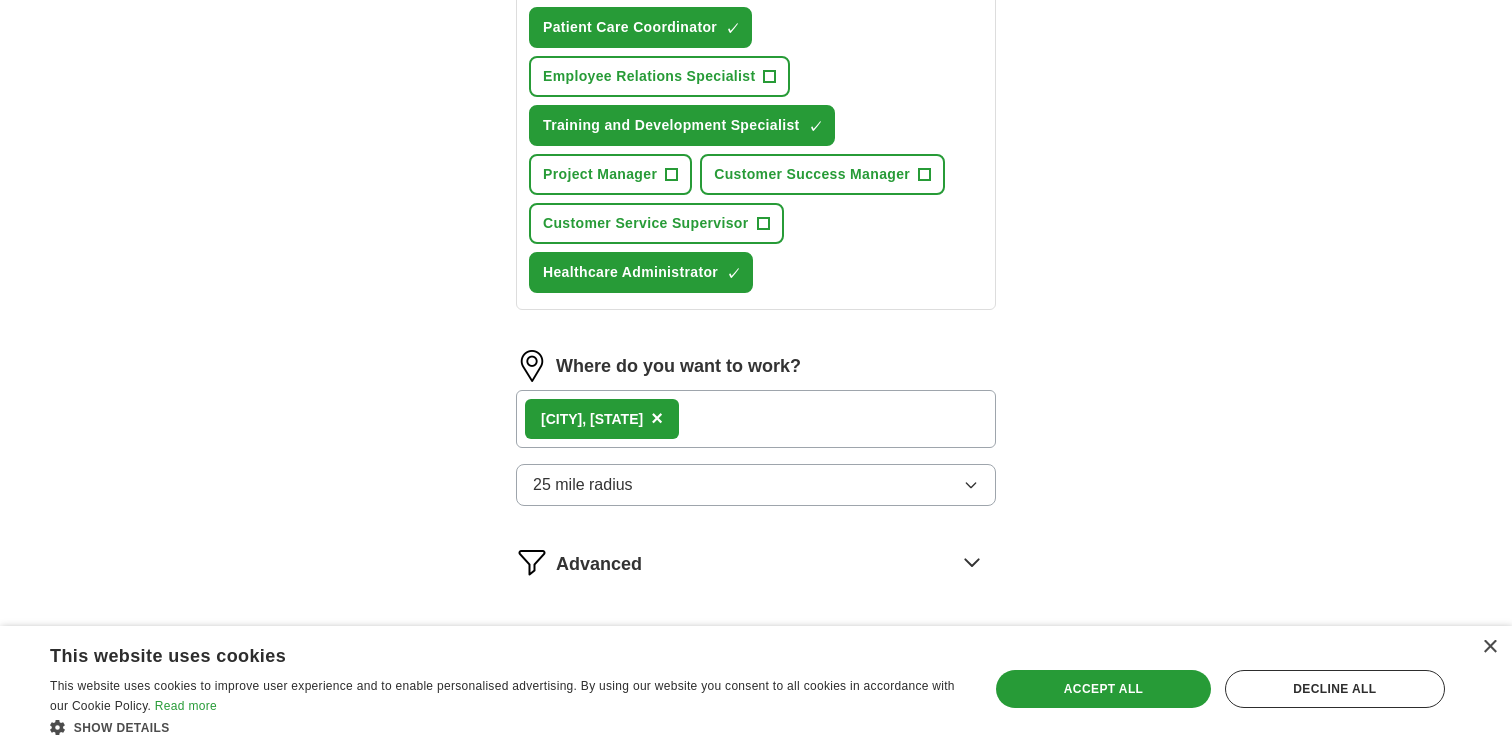 select on "**" 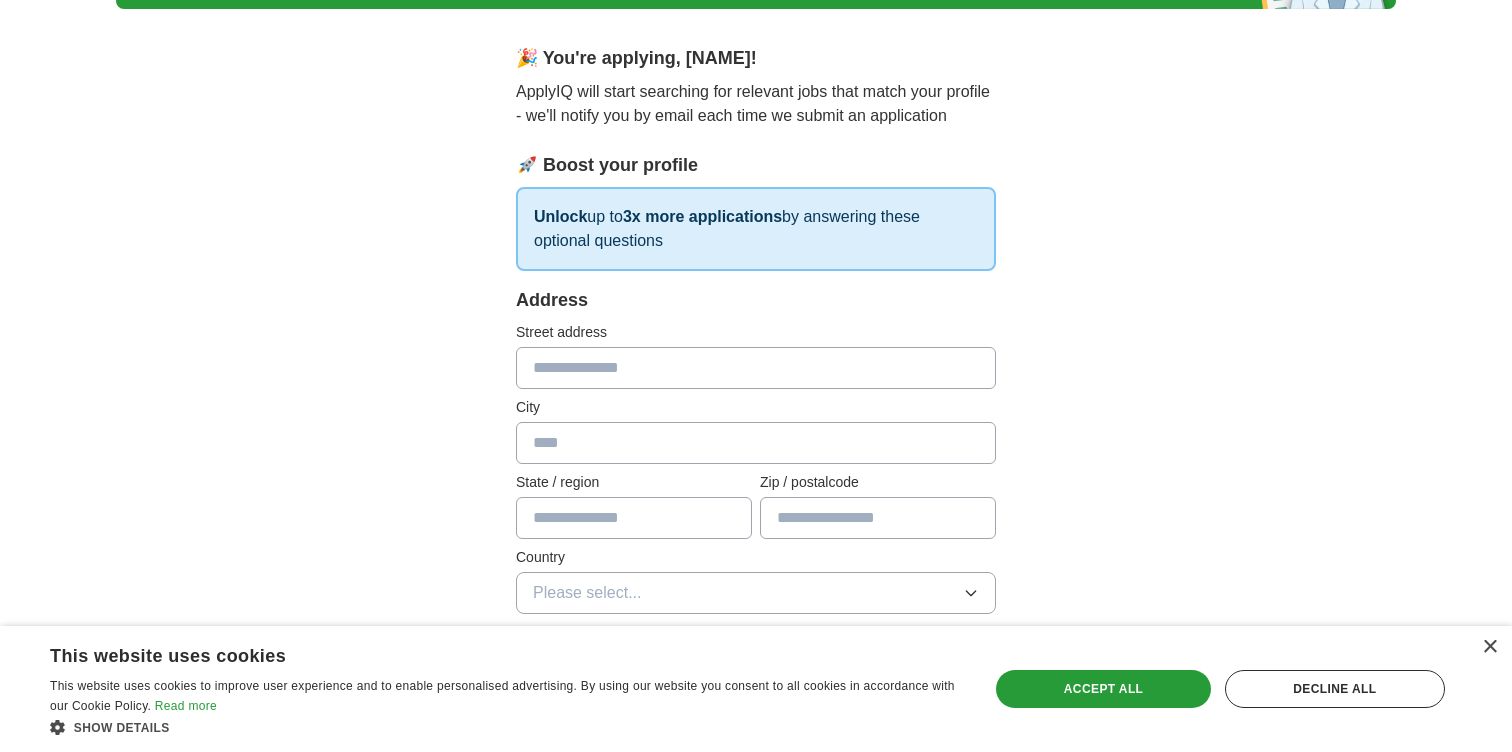 scroll, scrollTop: 185, scrollLeft: 0, axis: vertical 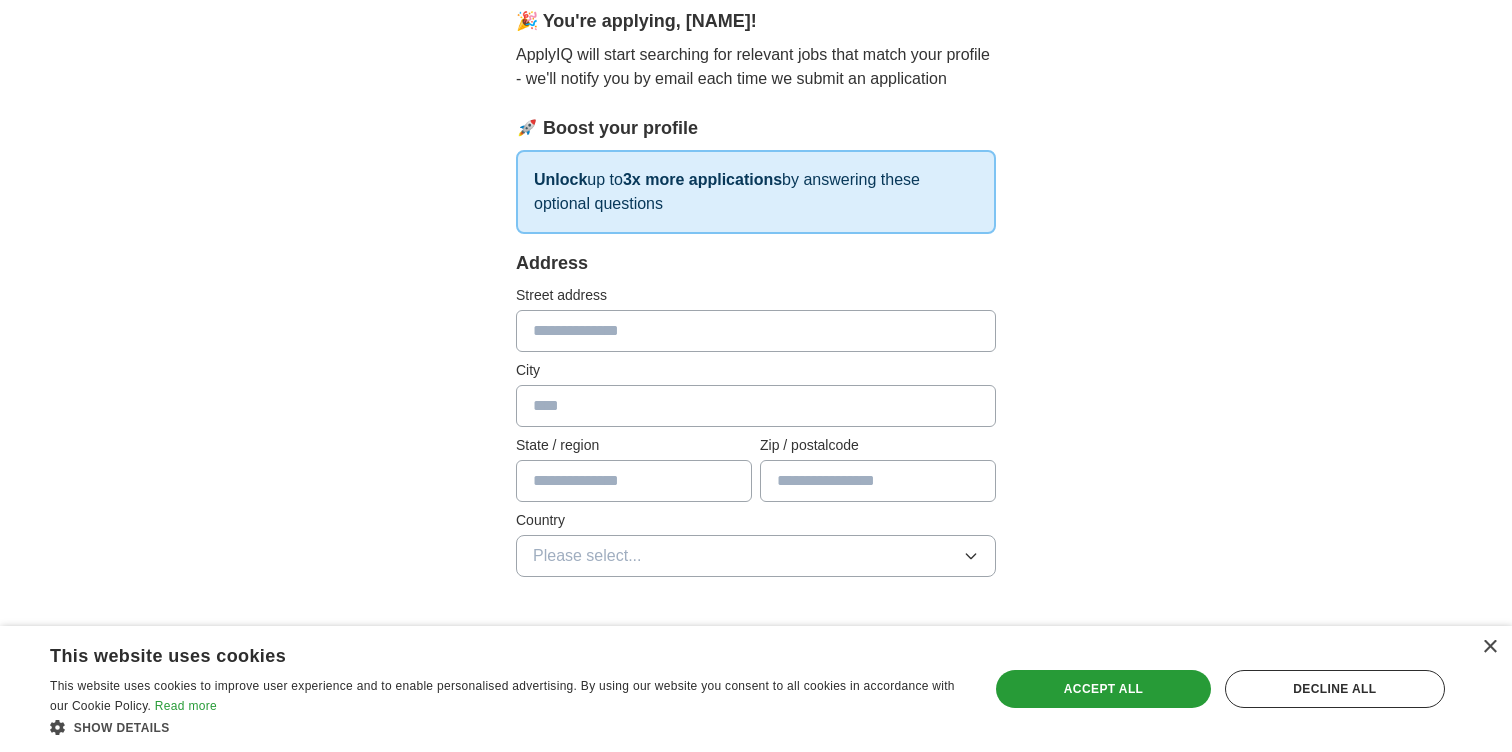 click at bounding box center [756, 331] 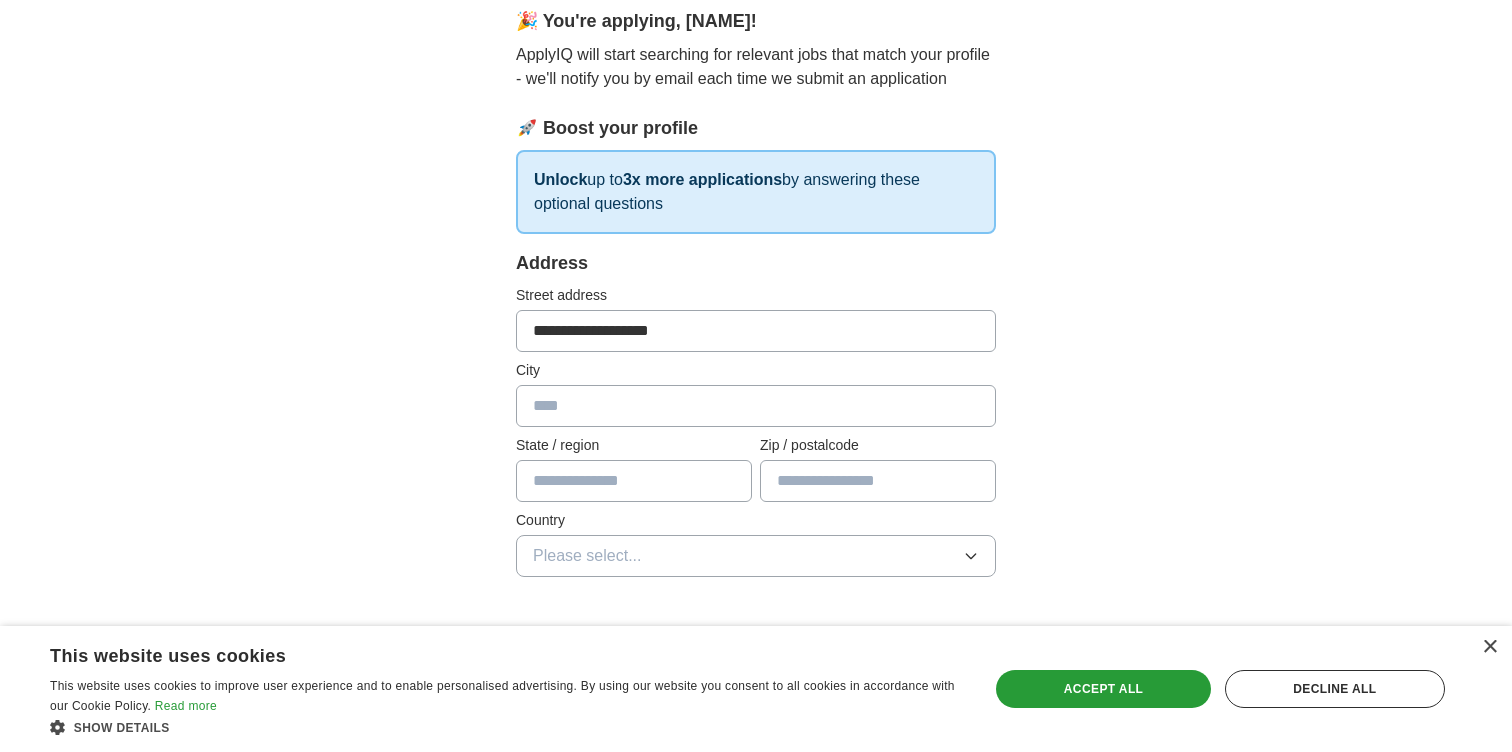type on "*********" 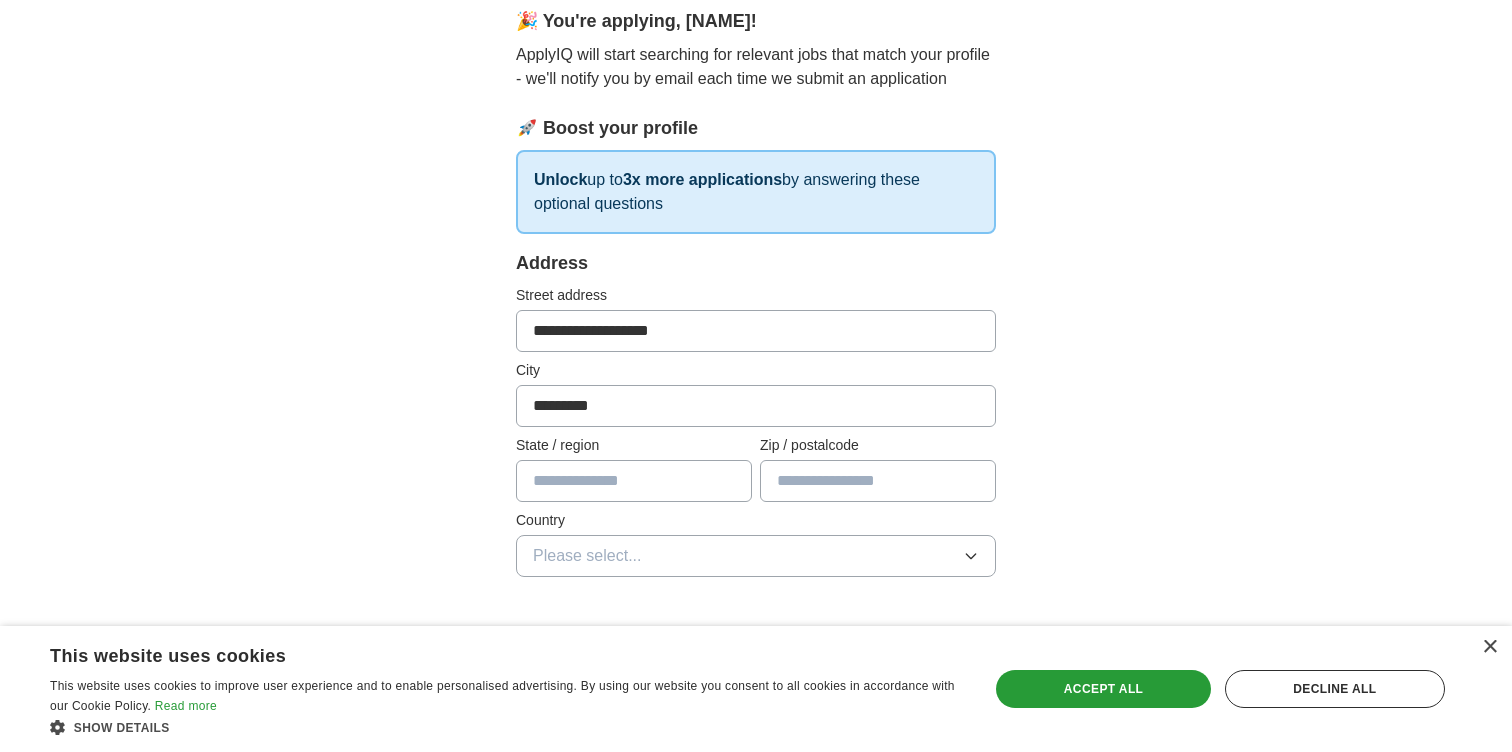 type on "**" 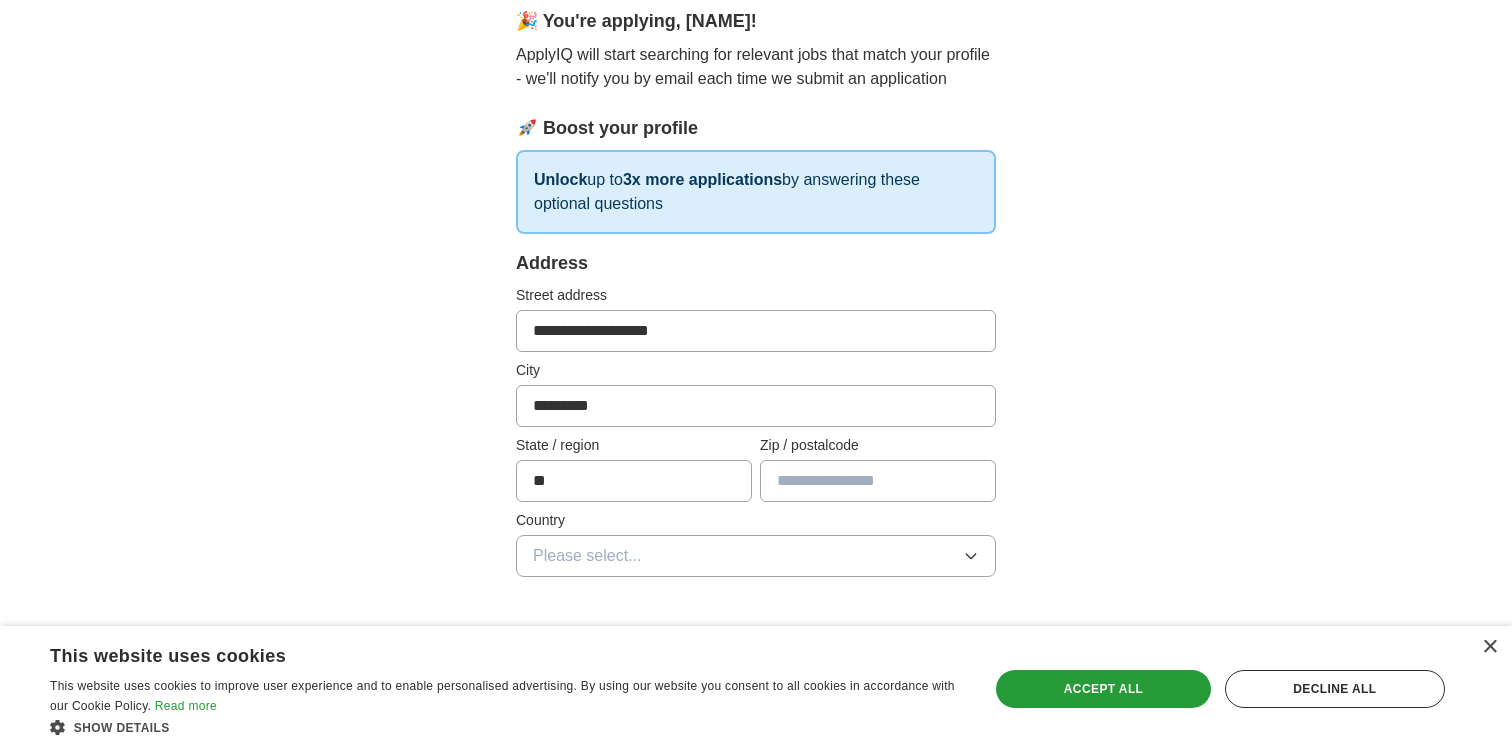 type on "*****" 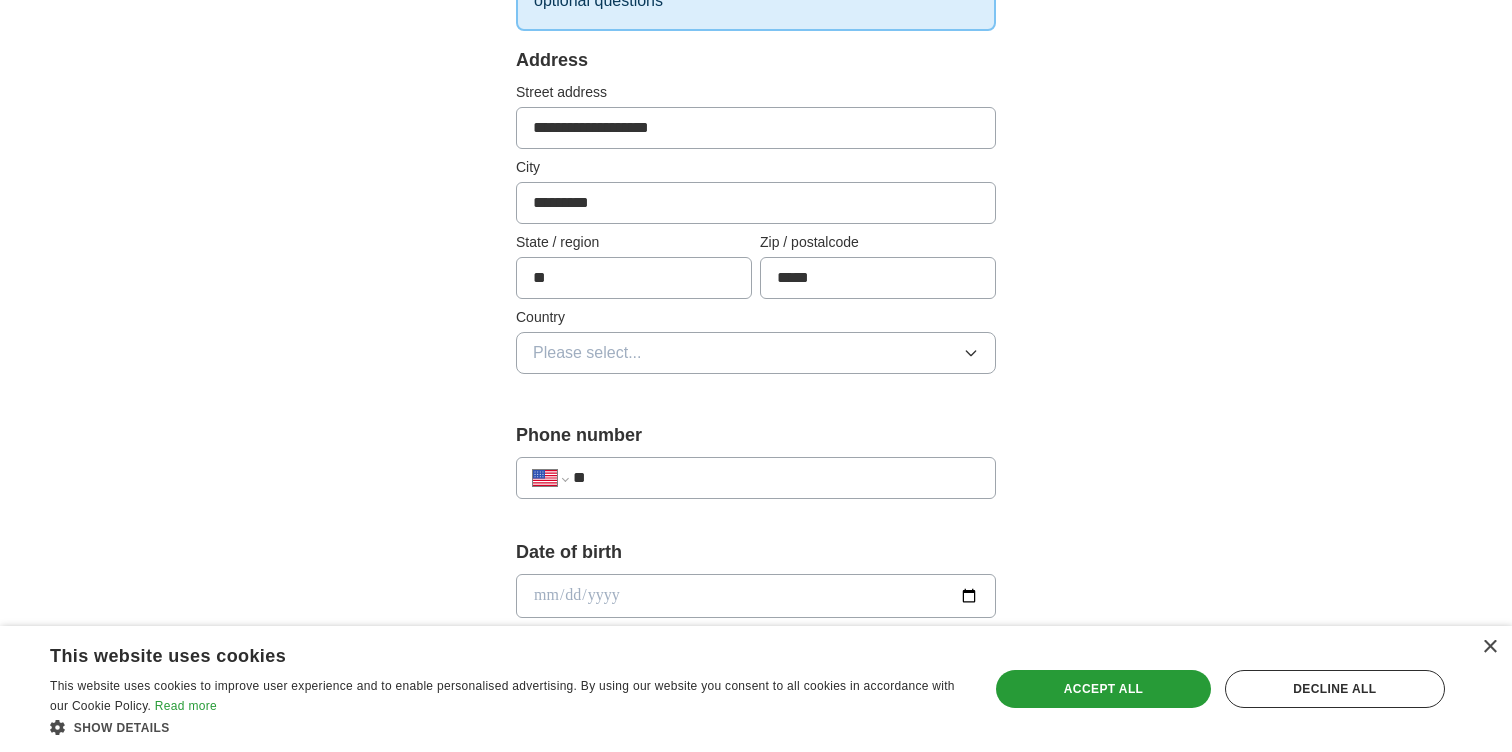 scroll, scrollTop: 412, scrollLeft: 0, axis: vertical 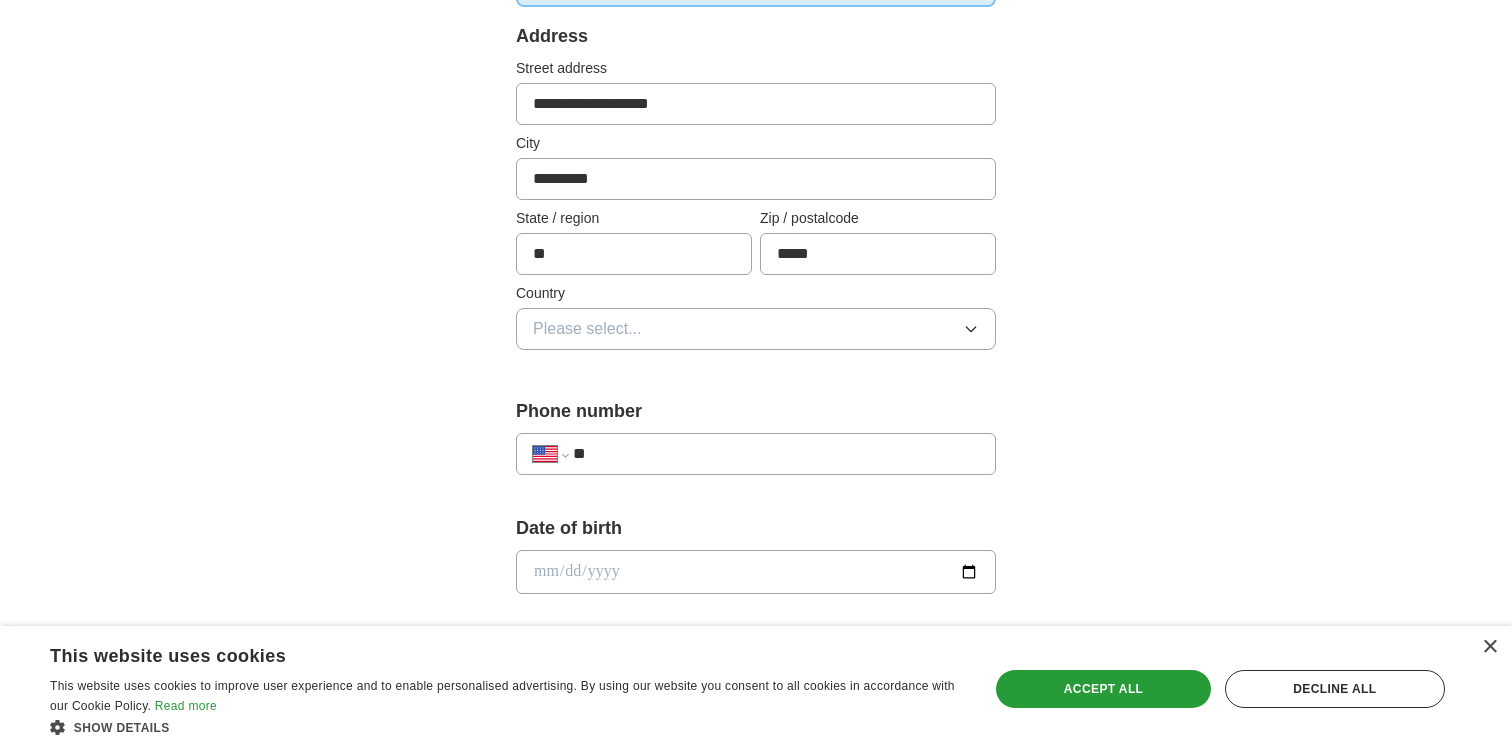 click on "Please select..." at bounding box center [756, 329] 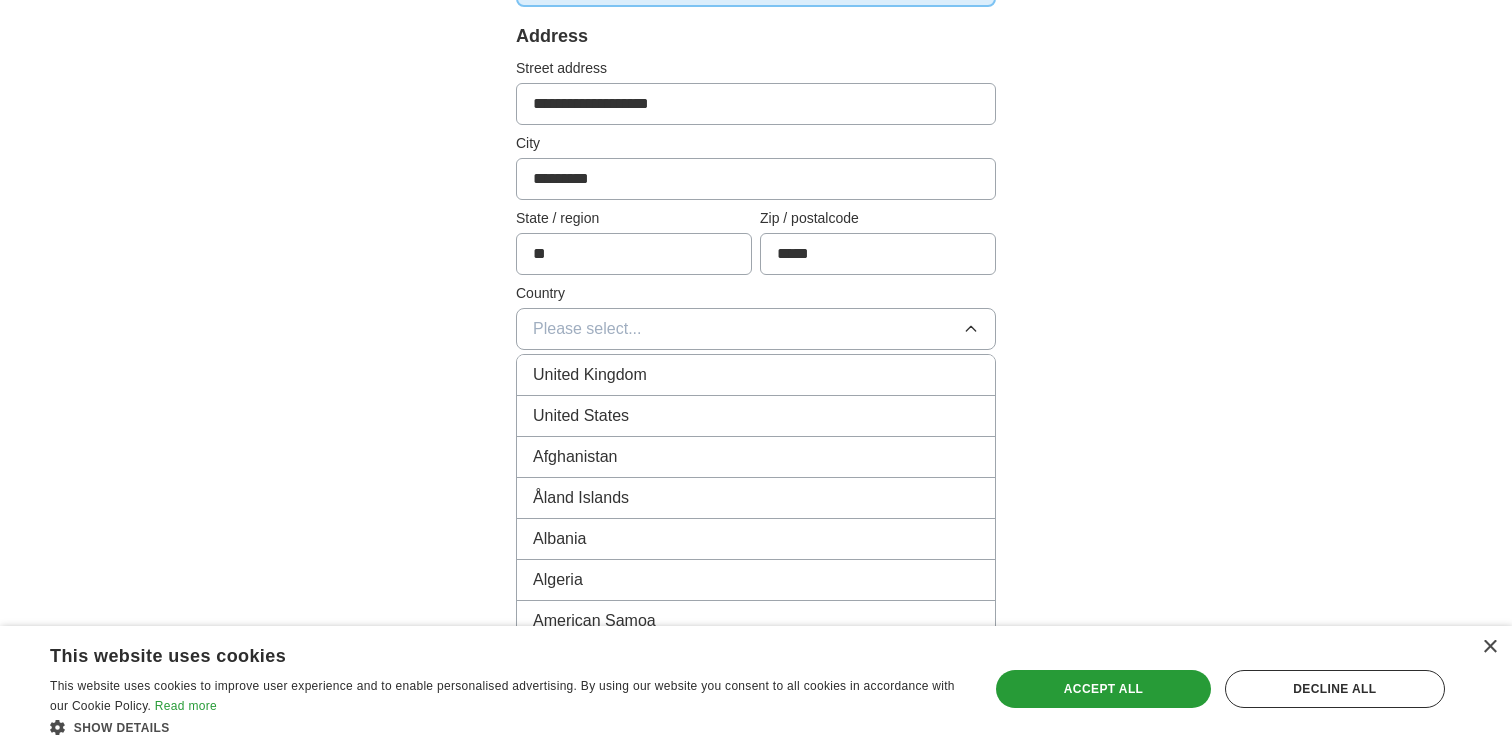 click on "United States" at bounding box center (756, 416) 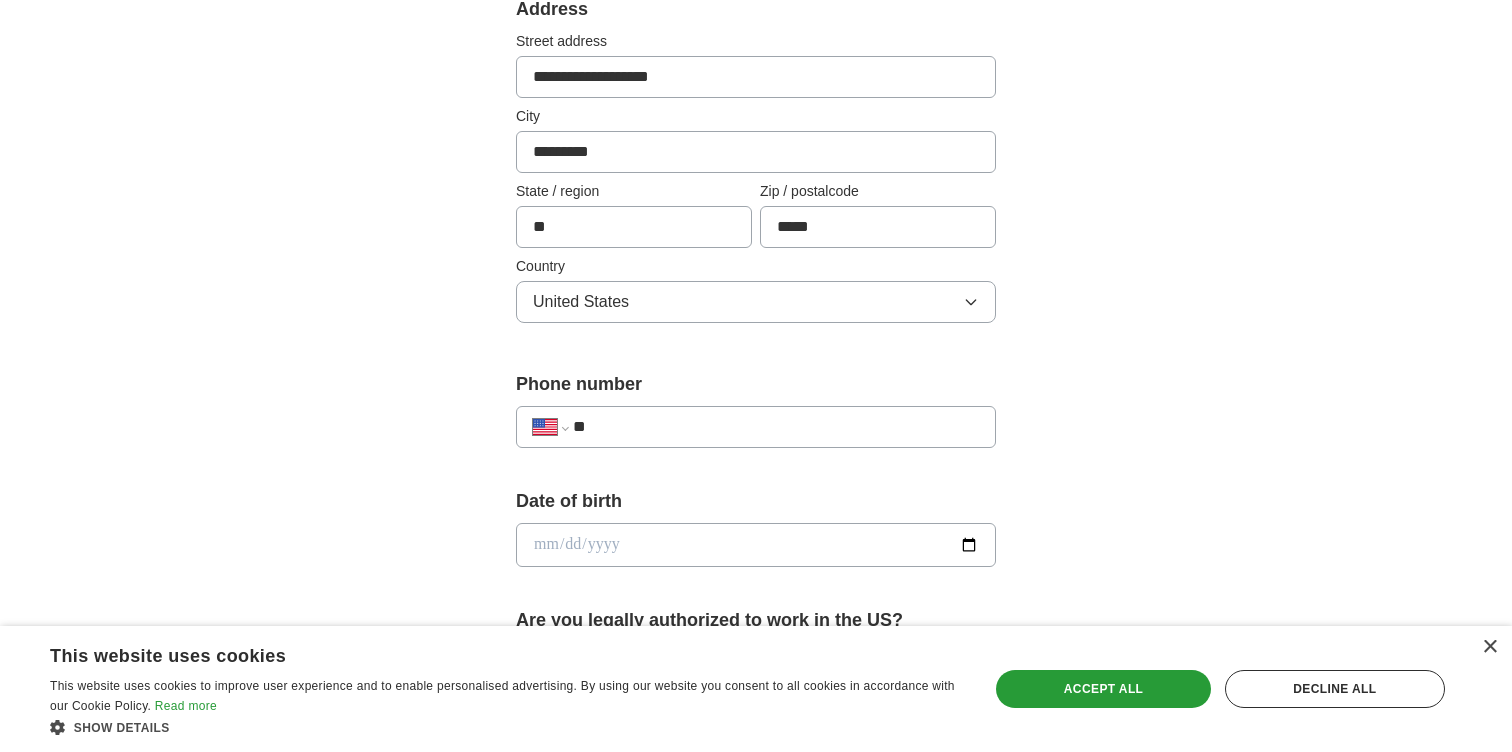 scroll, scrollTop: 466, scrollLeft: 0, axis: vertical 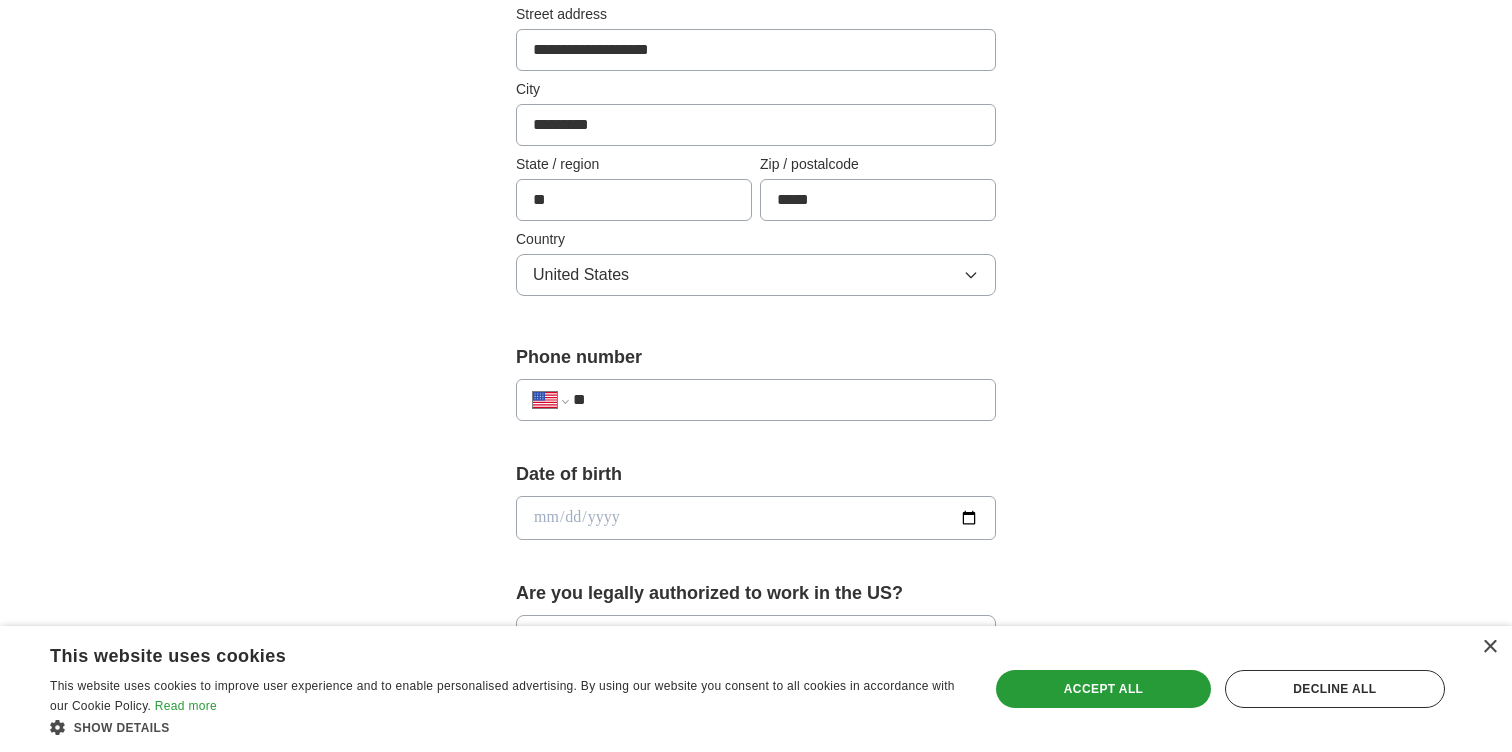 click on "**" at bounding box center (776, 400) 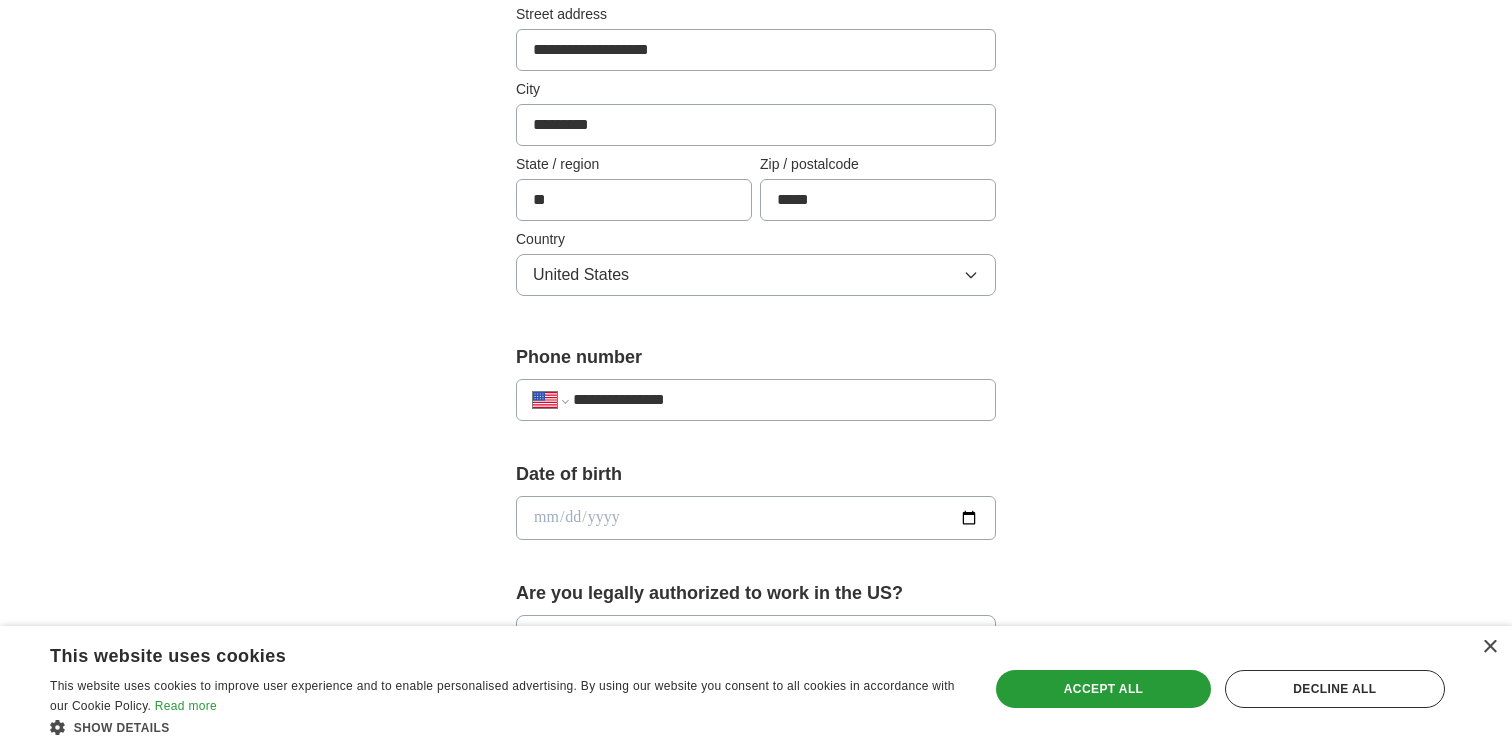 type on "**********" 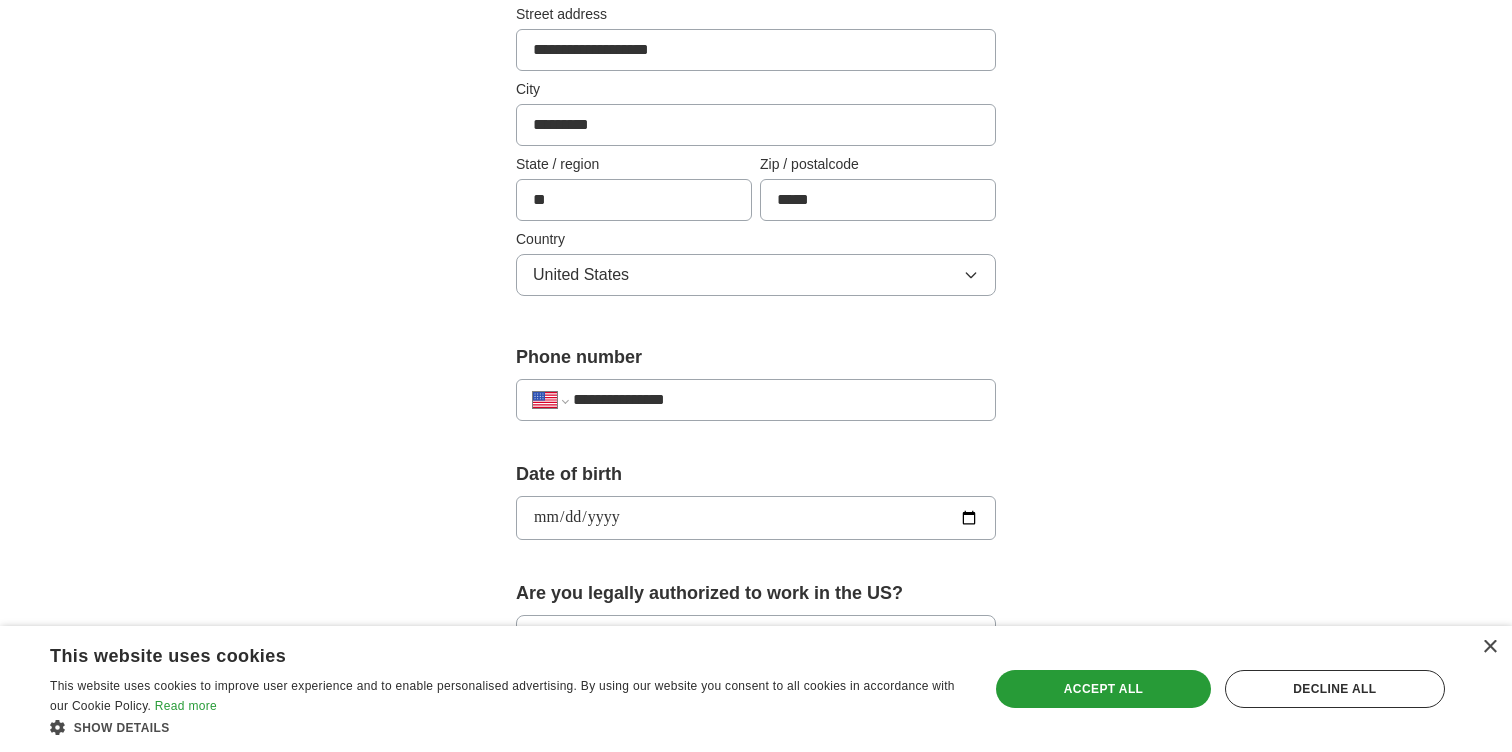 type on "**********" 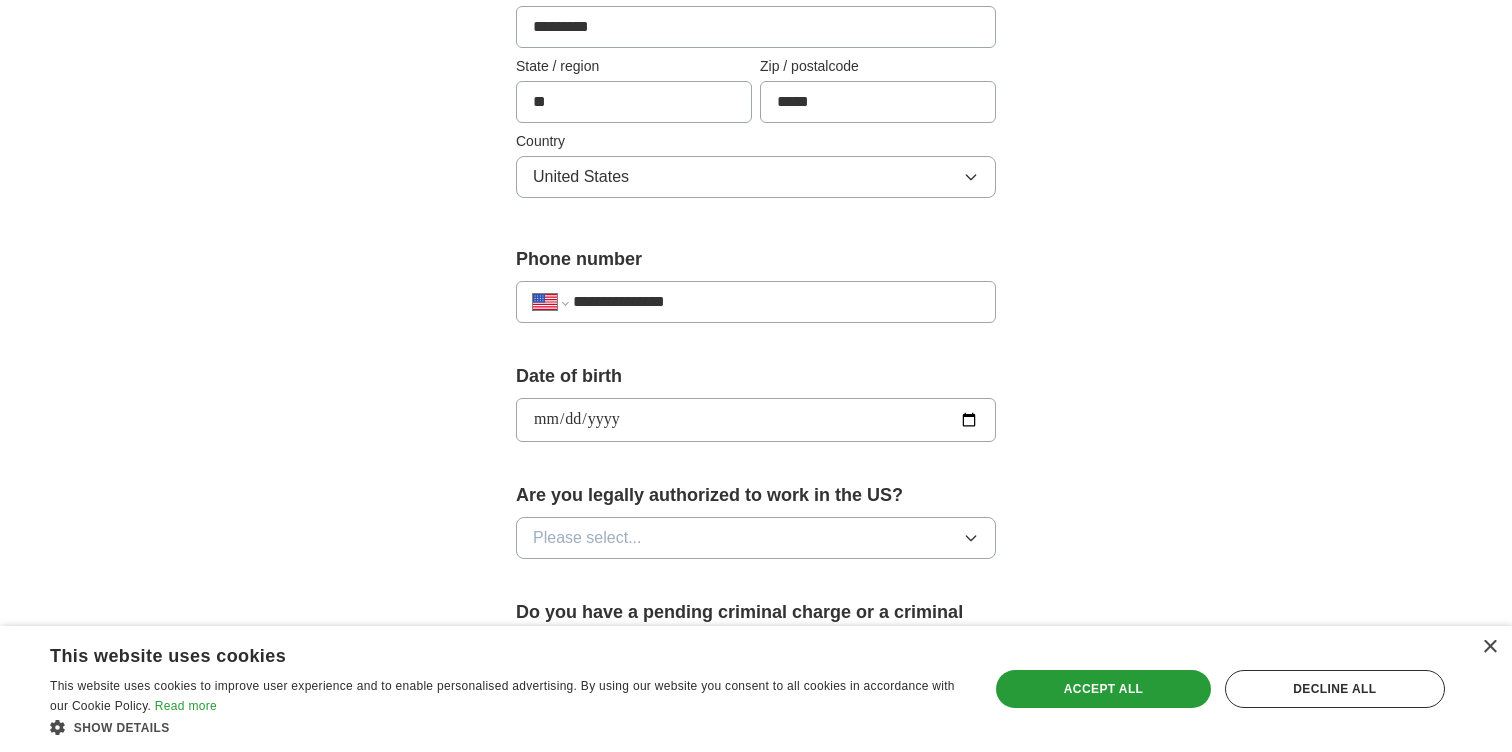 scroll, scrollTop: 599, scrollLeft: 0, axis: vertical 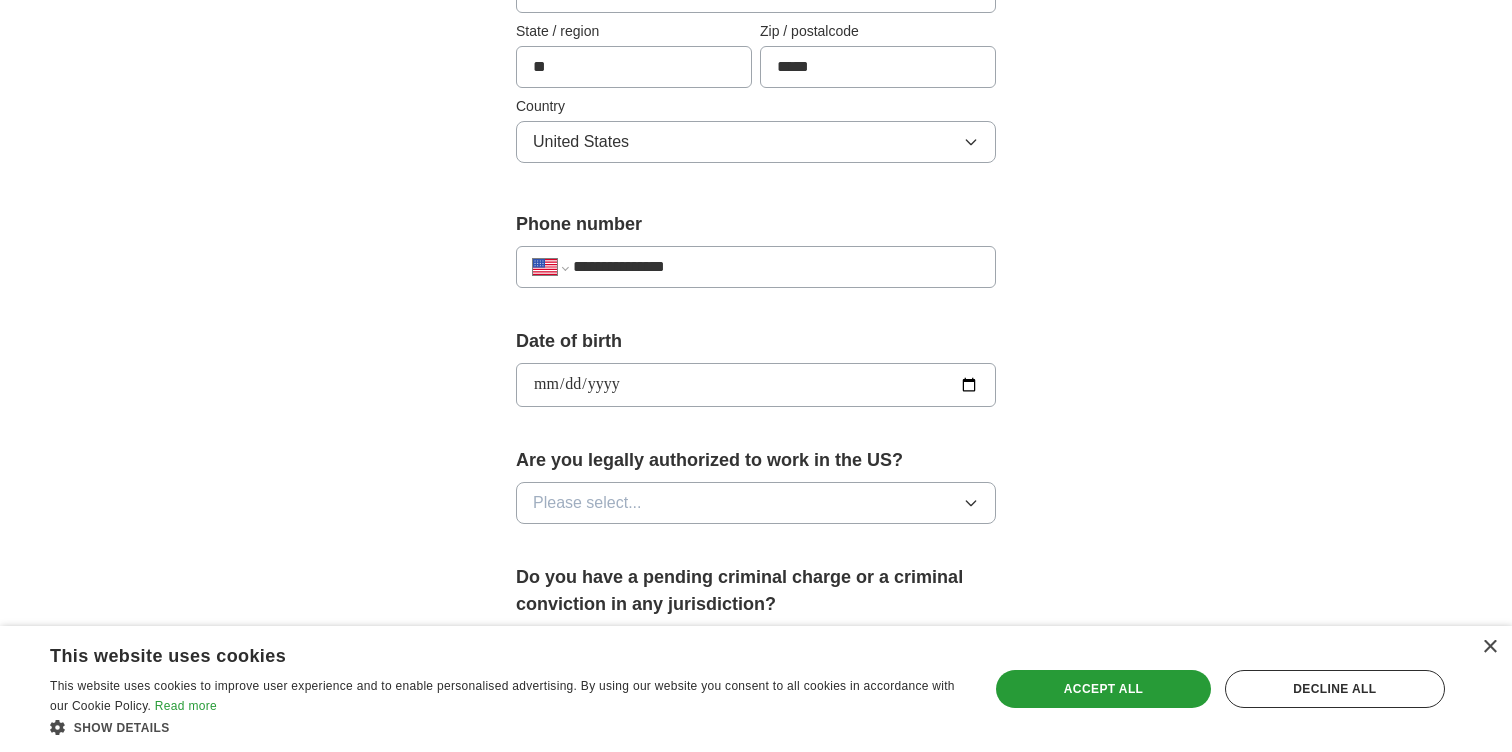 click on "Please select..." at bounding box center (756, 503) 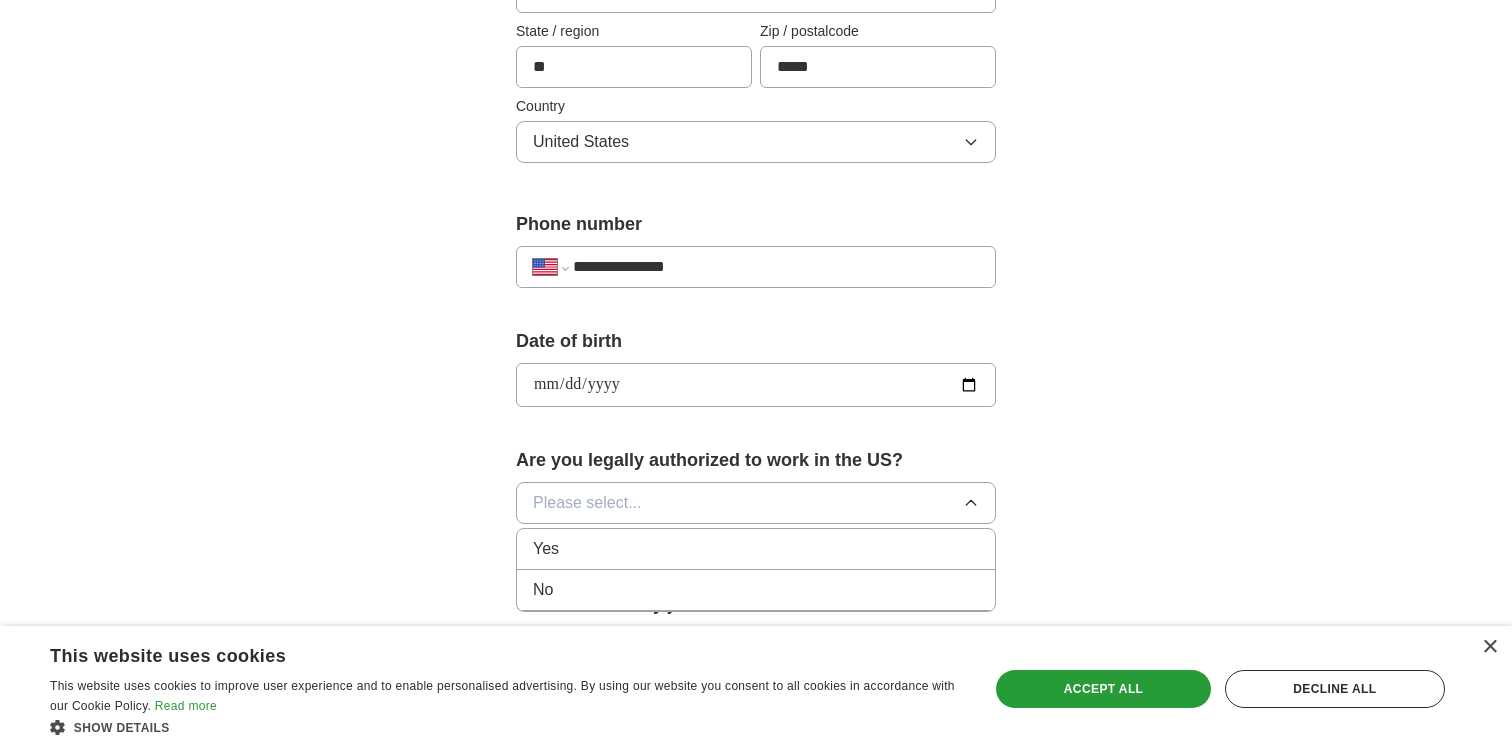 click on "Yes" at bounding box center (756, 549) 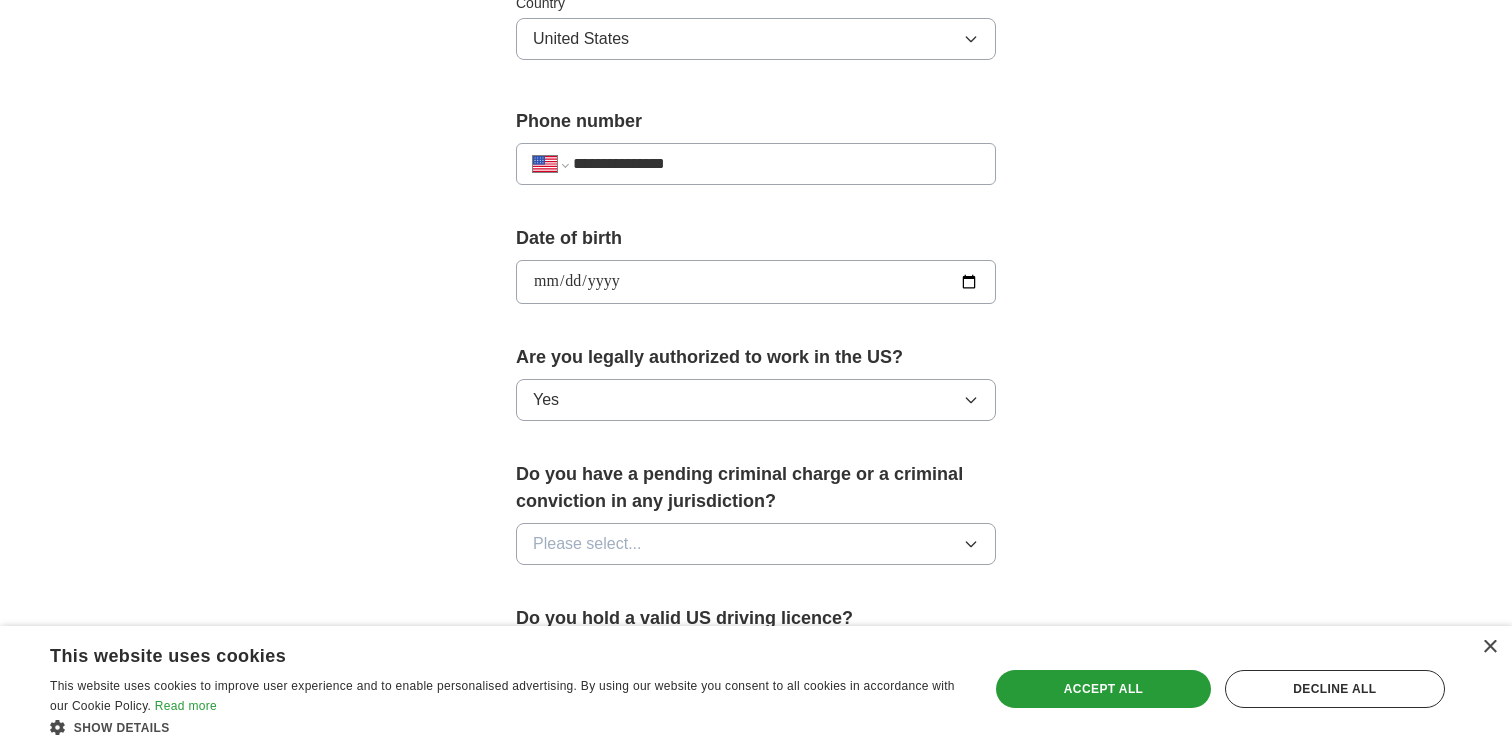 scroll, scrollTop: 709, scrollLeft: 0, axis: vertical 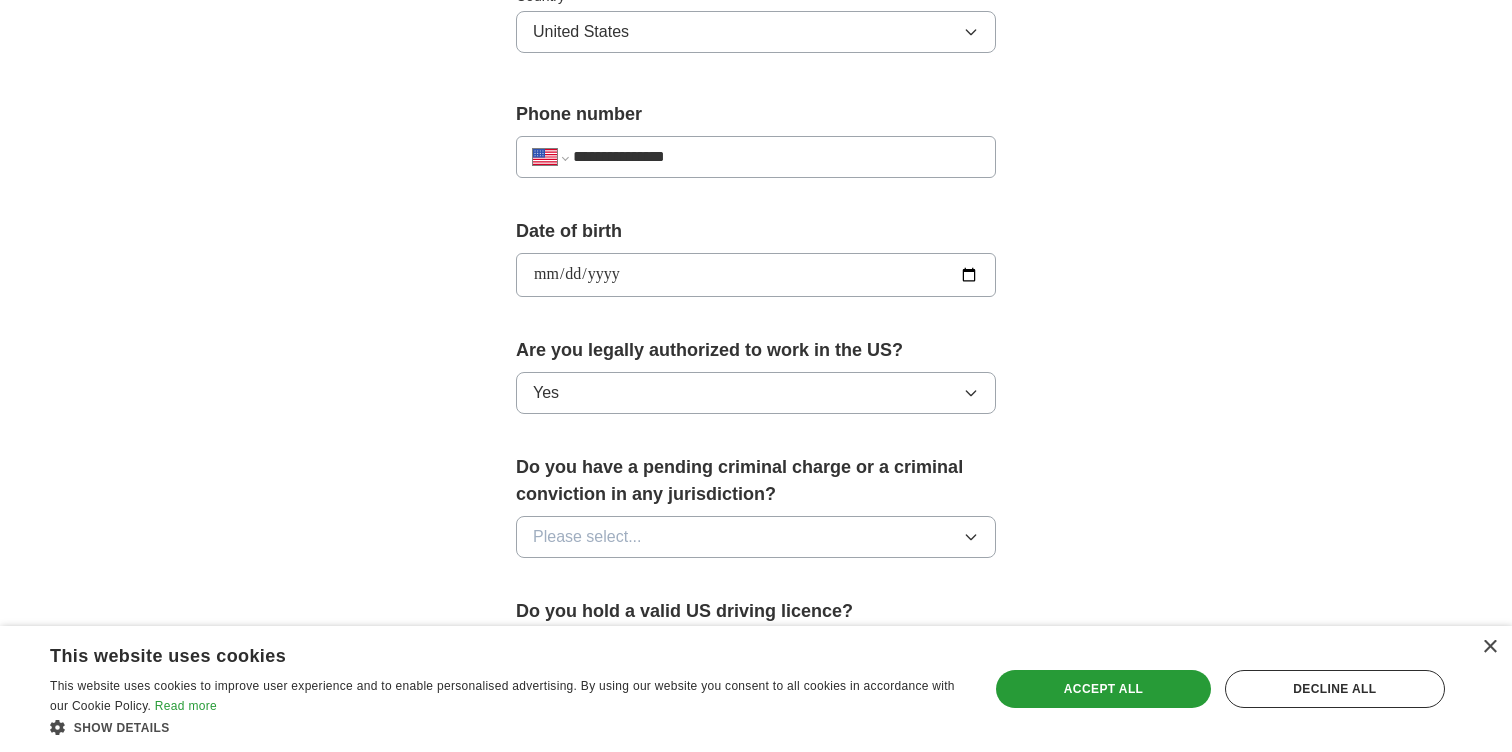 click on "Please select..." at bounding box center [756, 537] 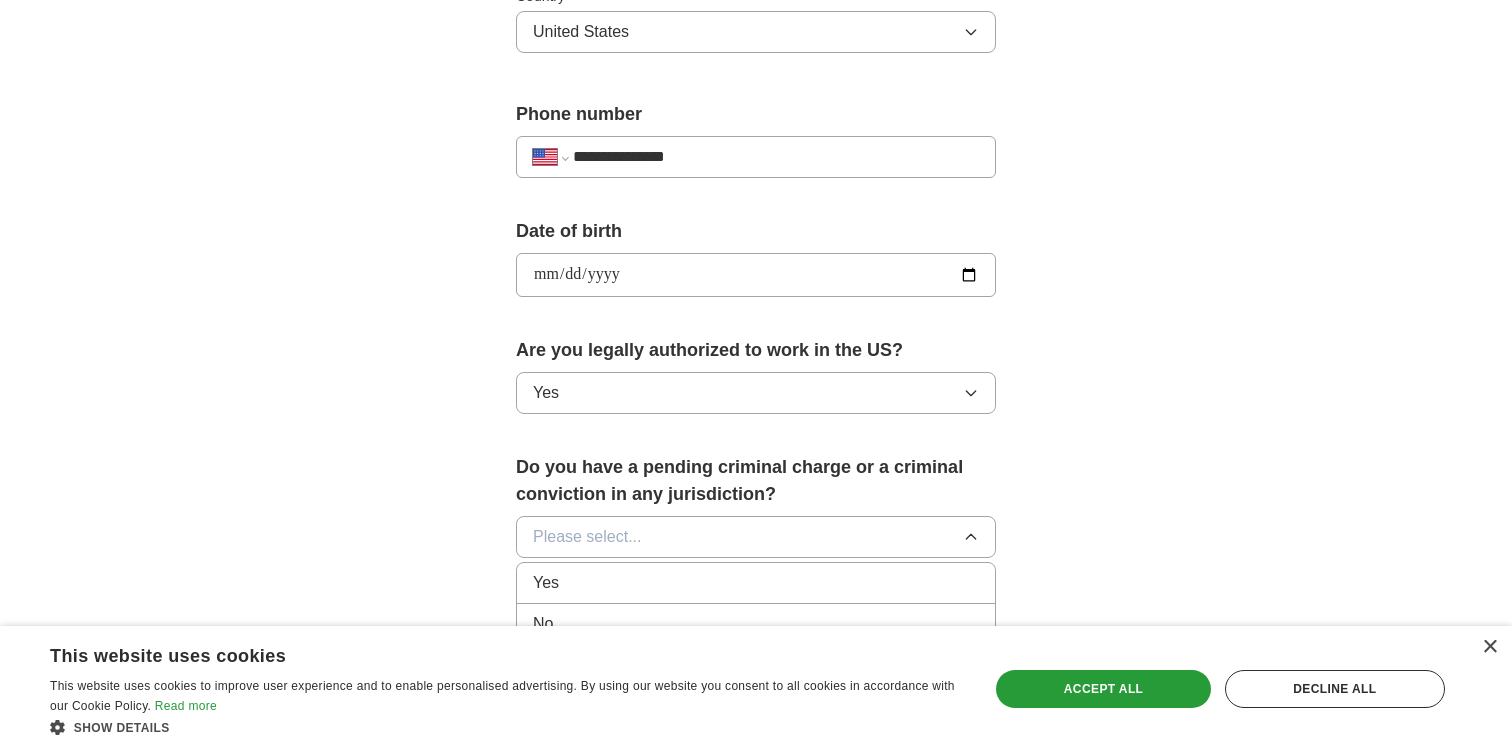 click on "No" at bounding box center (756, 624) 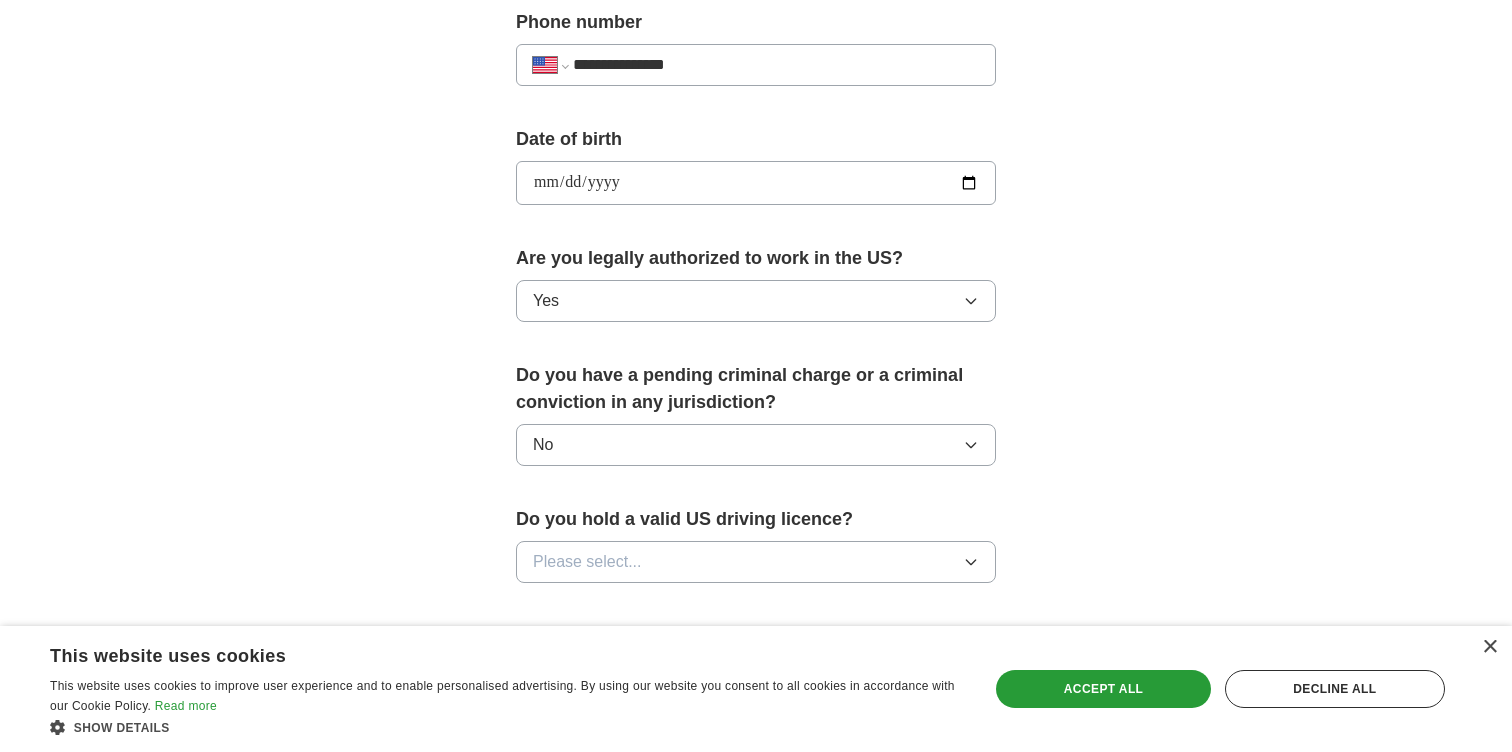 scroll, scrollTop: 851, scrollLeft: 0, axis: vertical 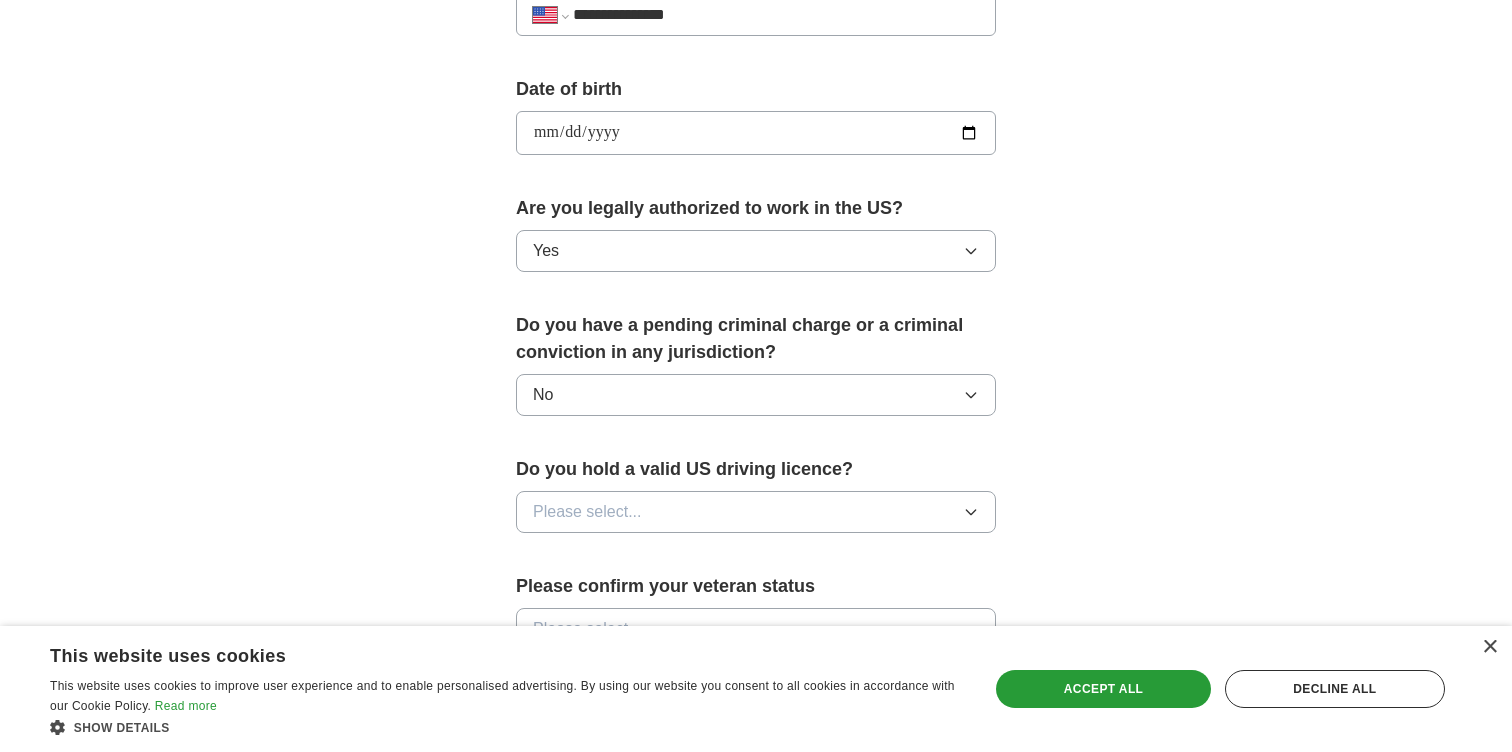 click on "Please select..." at bounding box center [756, 512] 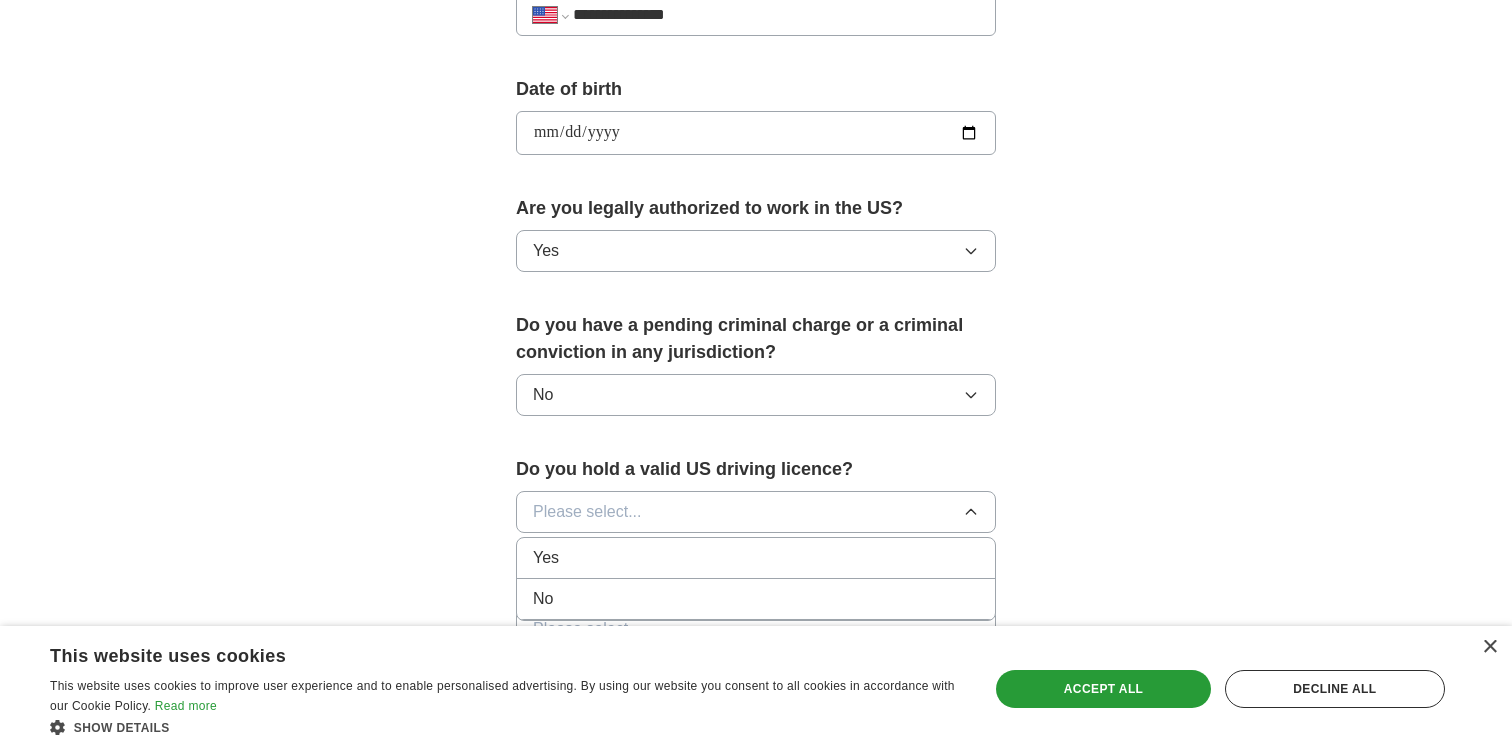 click on "Yes" at bounding box center (756, 558) 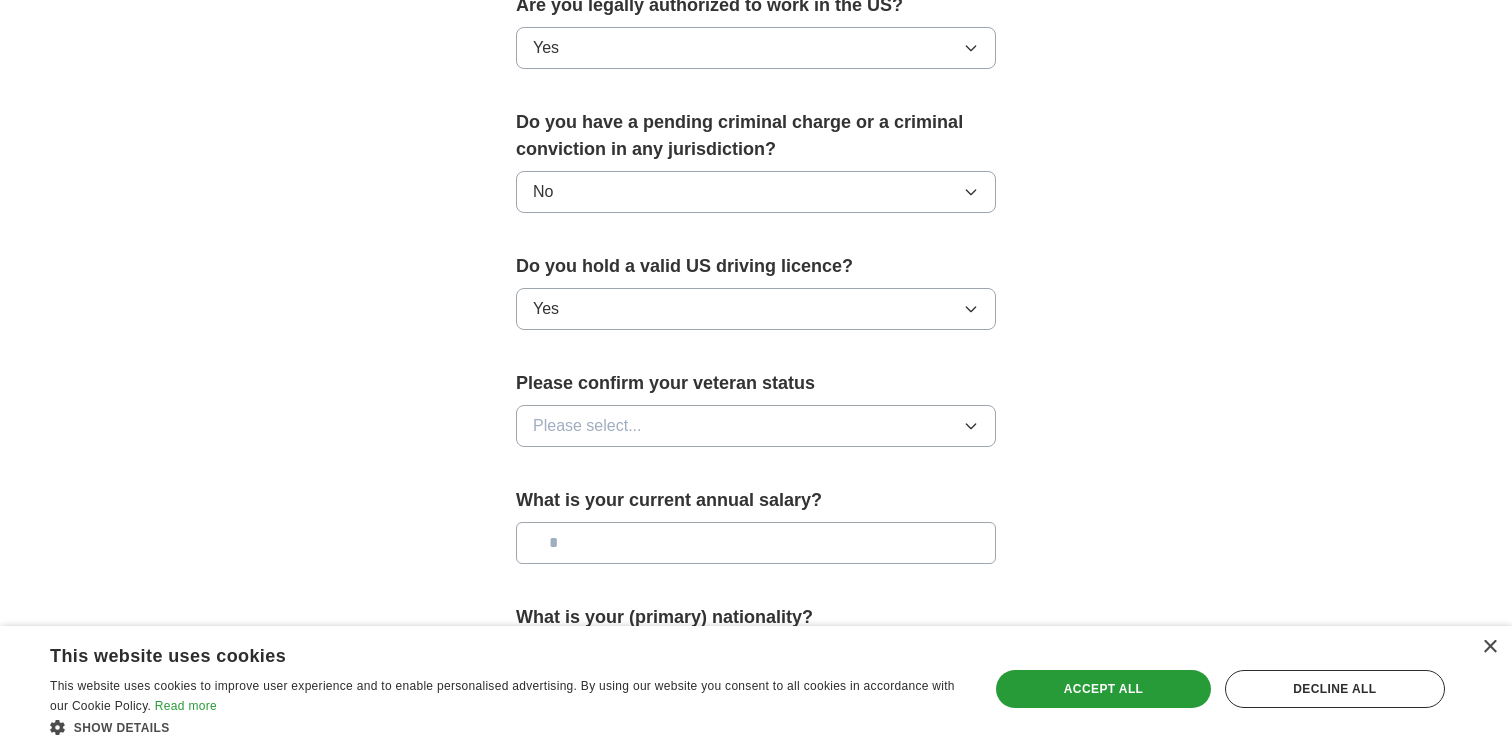 scroll, scrollTop: 1060, scrollLeft: 0, axis: vertical 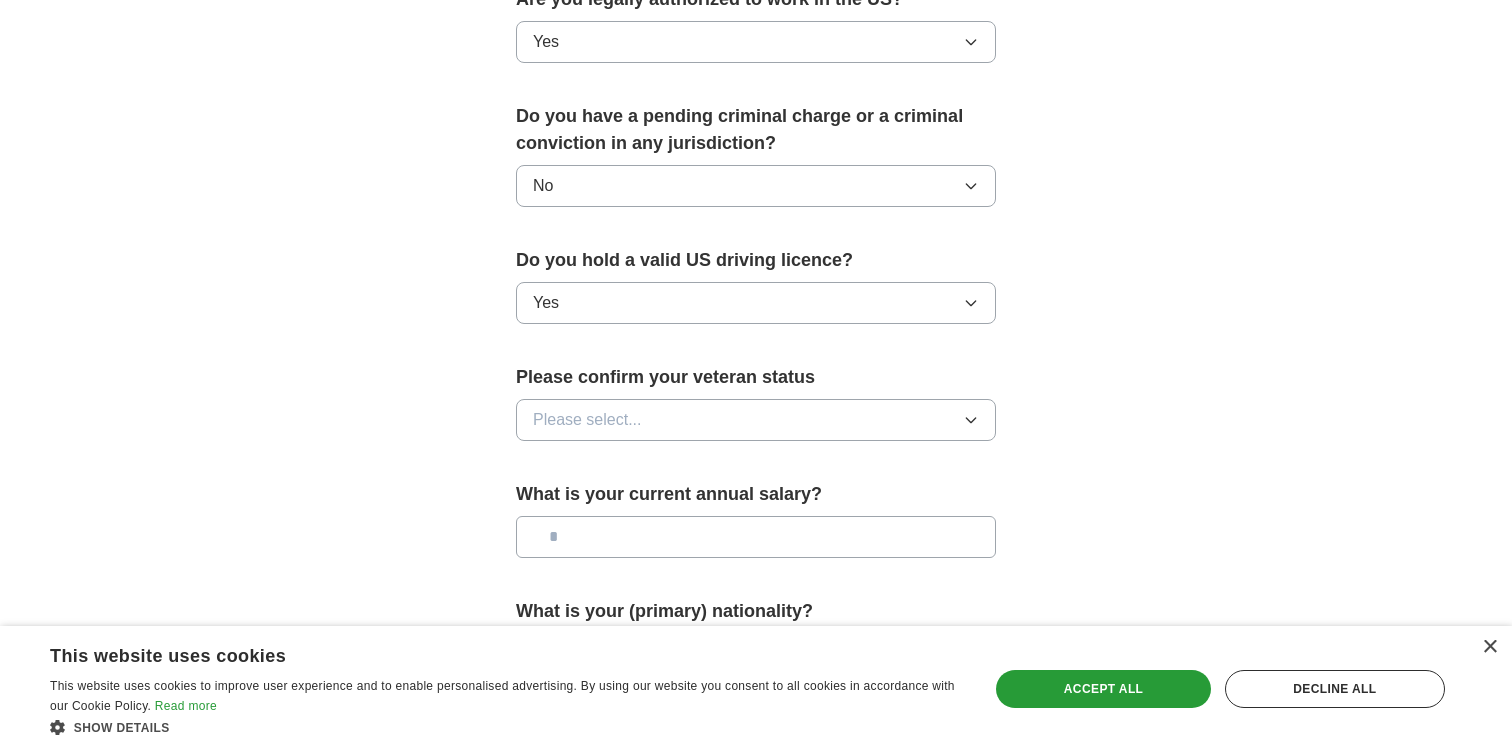 click on "Please select..." at bounding box center (756, 420) 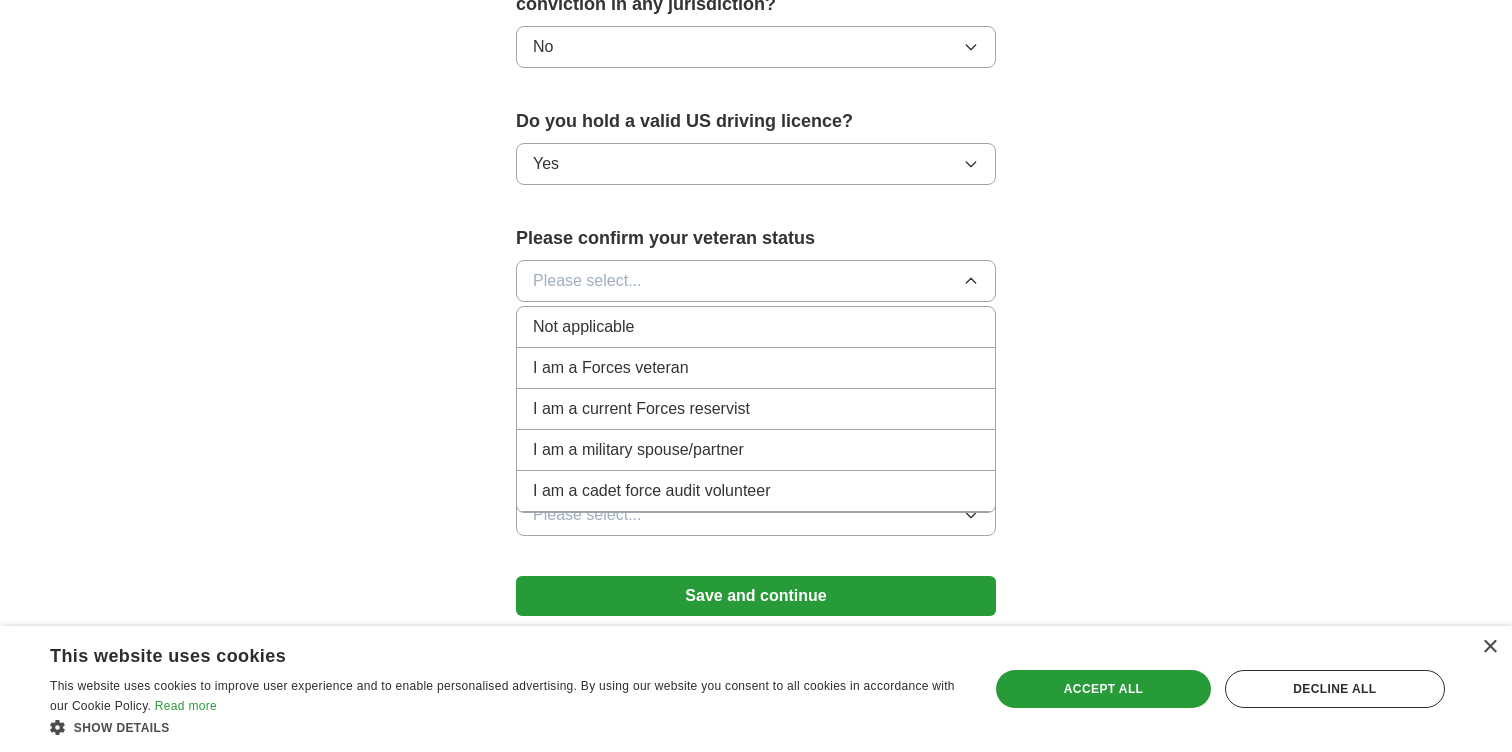 scroll, scrollTop: 1243, scrollLeft: 0, axis: vertical 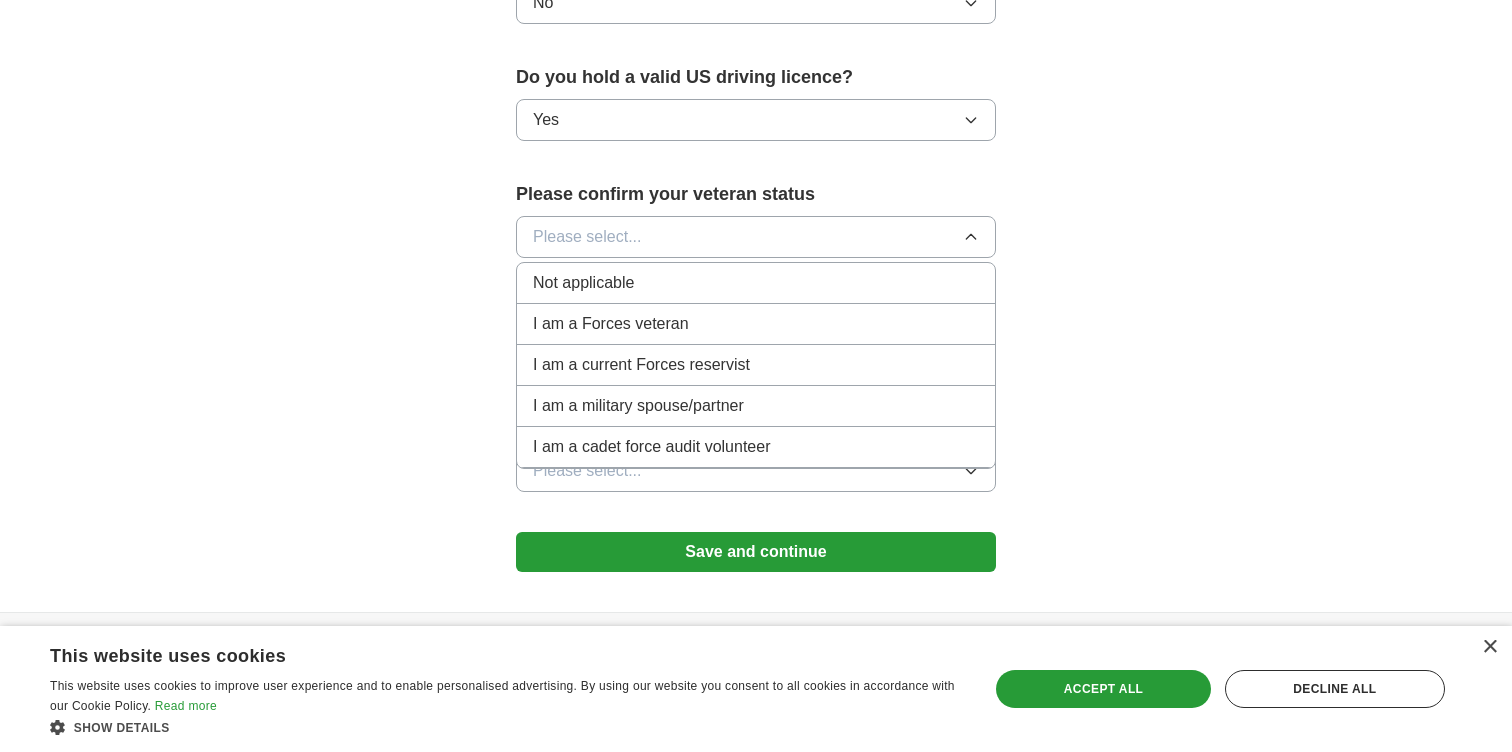 click on "Not applicable" at bounding box center (756, 283) 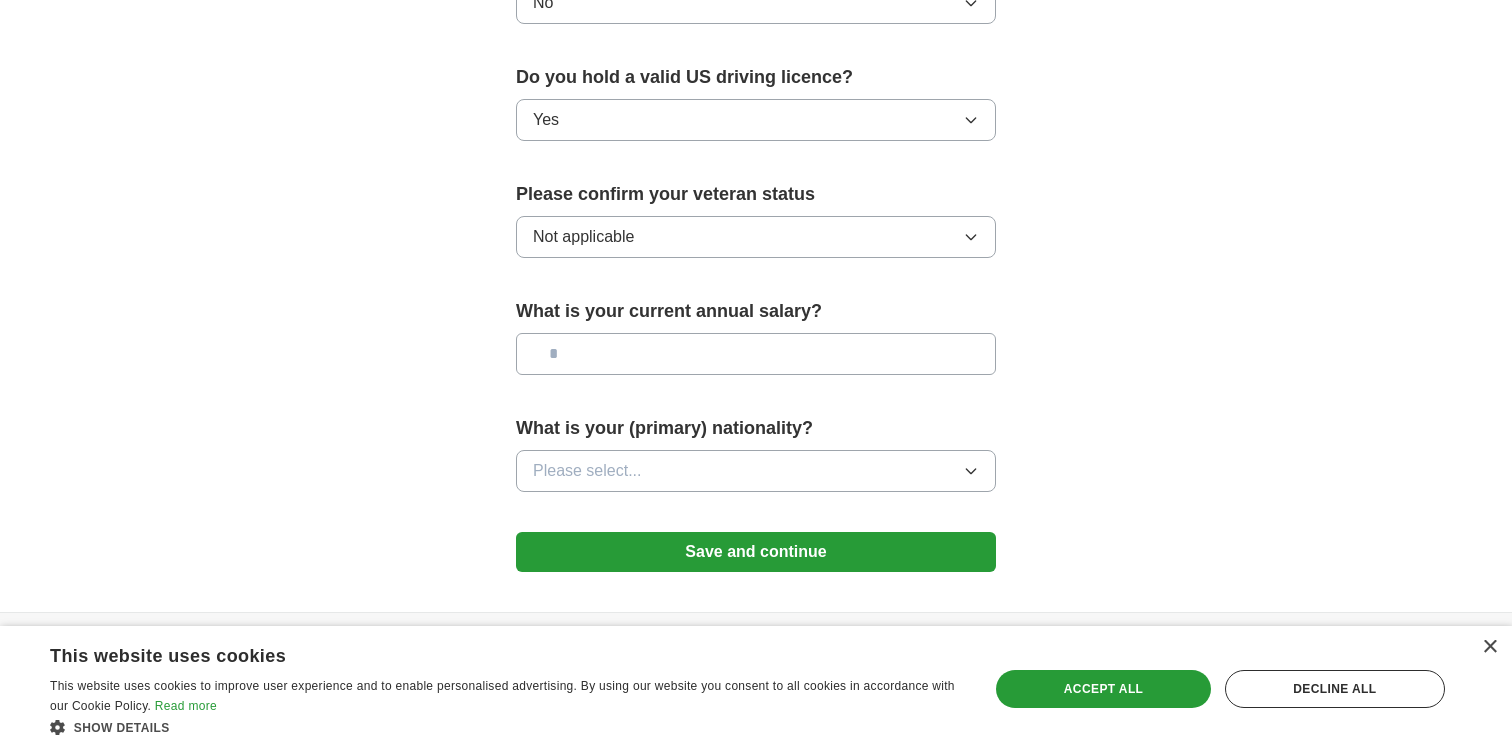 click at bounding box center (756, 354) 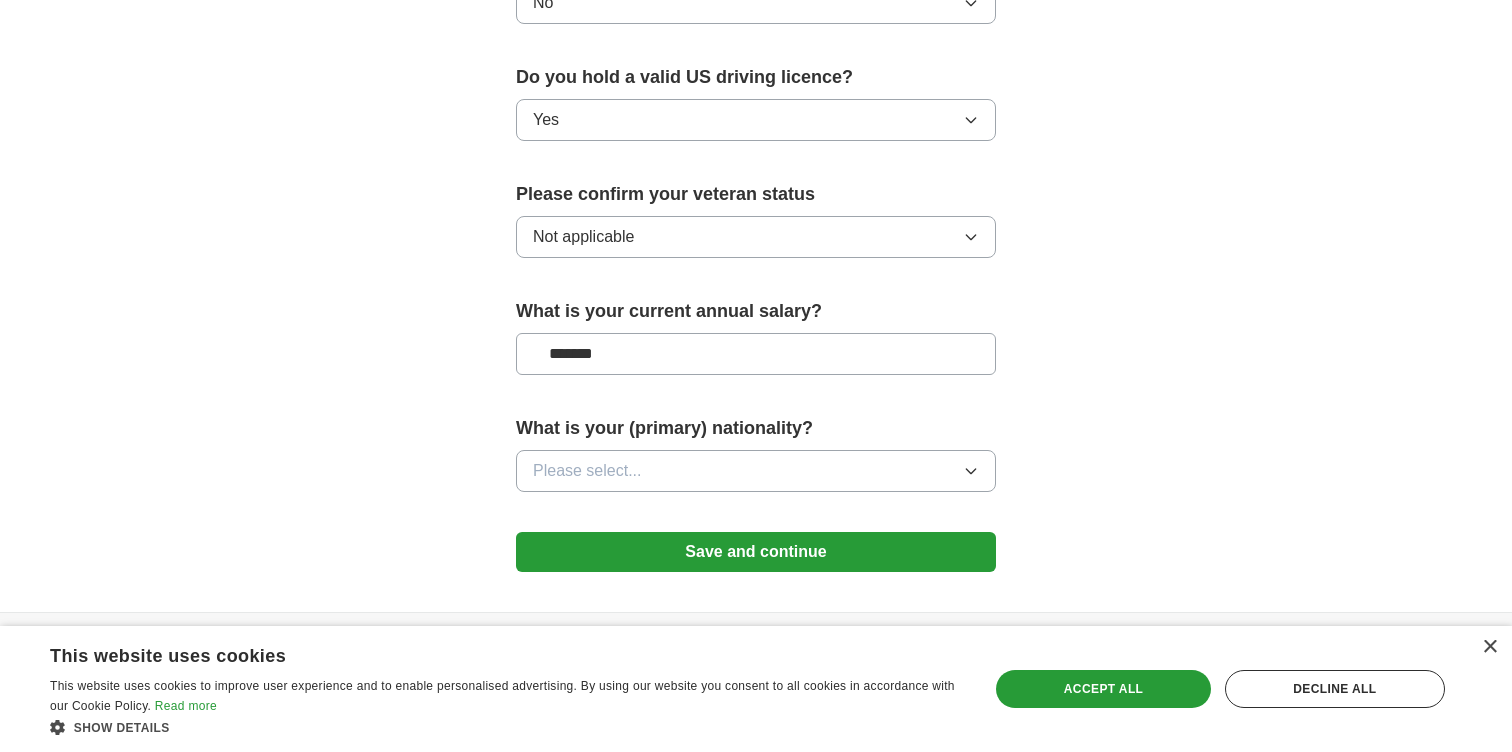 type on "*******" 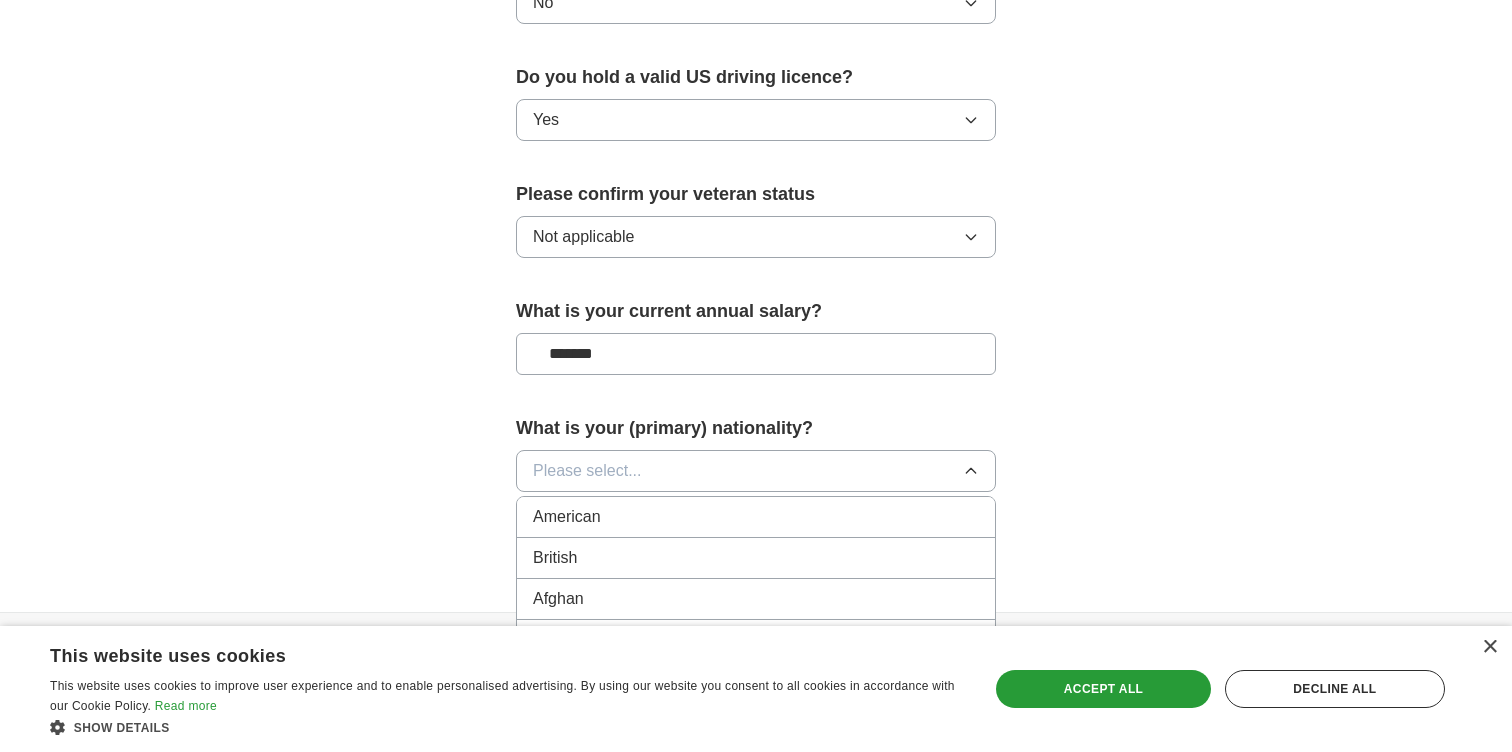 click on "American" at bounding box center (756, 517) 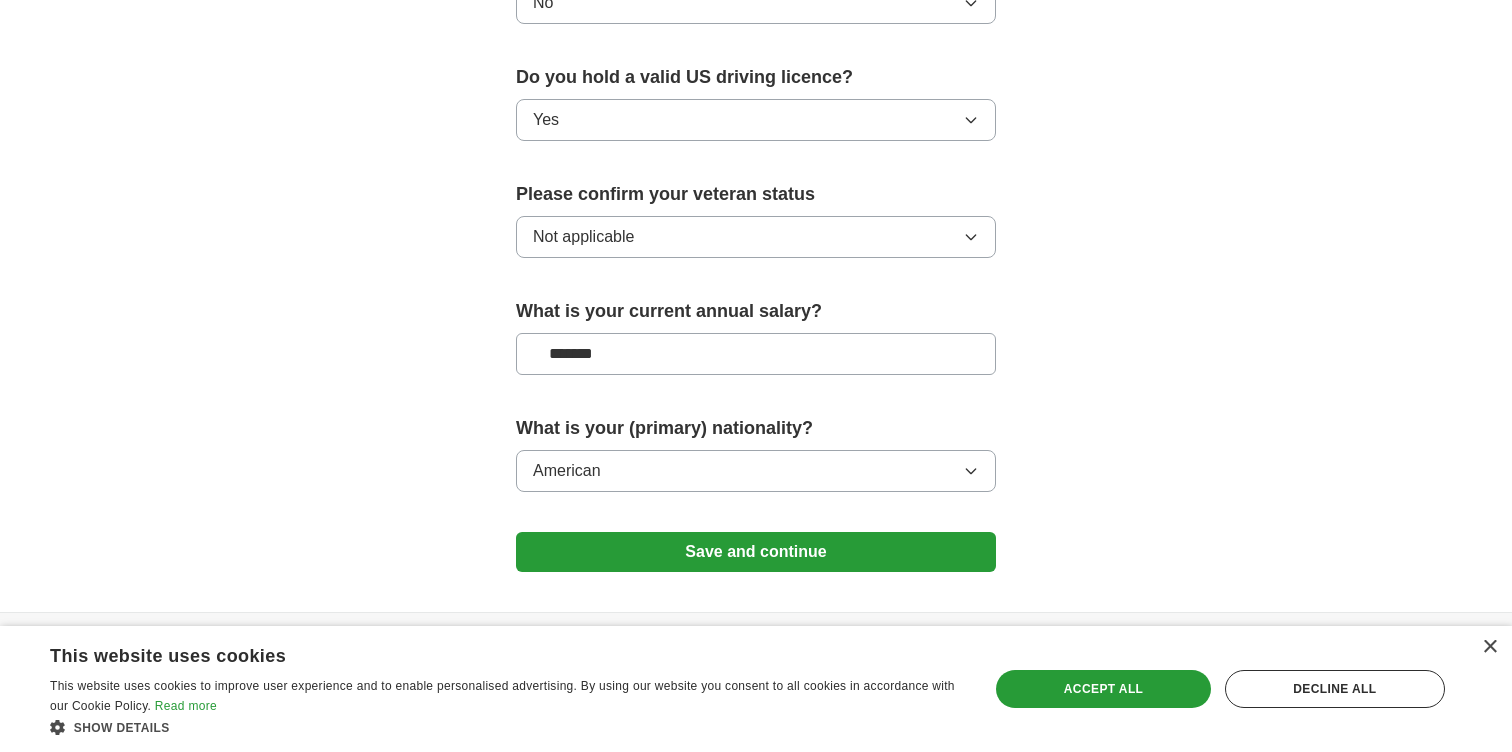 scroll, scrollTop: 1305, scrollLeft: 0, axis: vertical 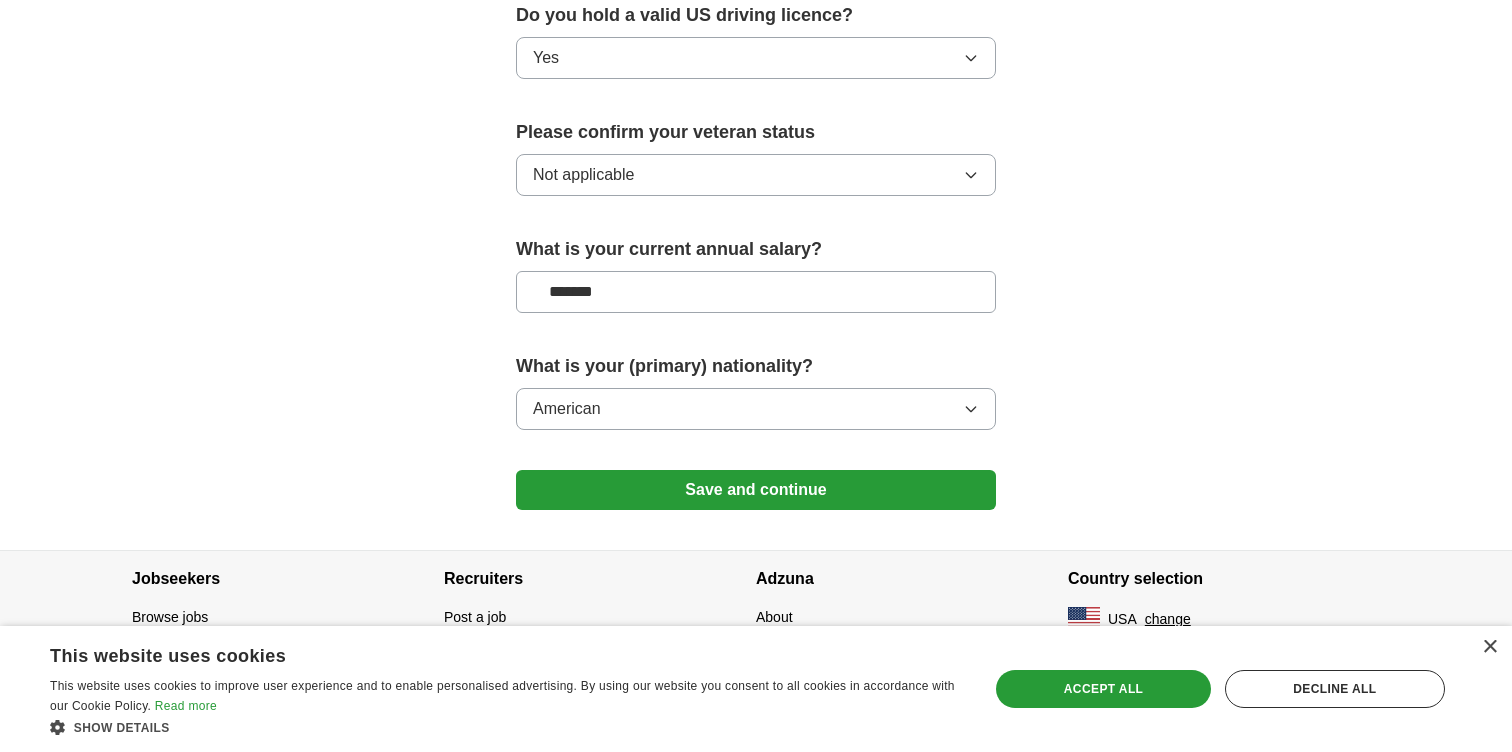 click on "Save and continue" at bounding box center (756, 490) 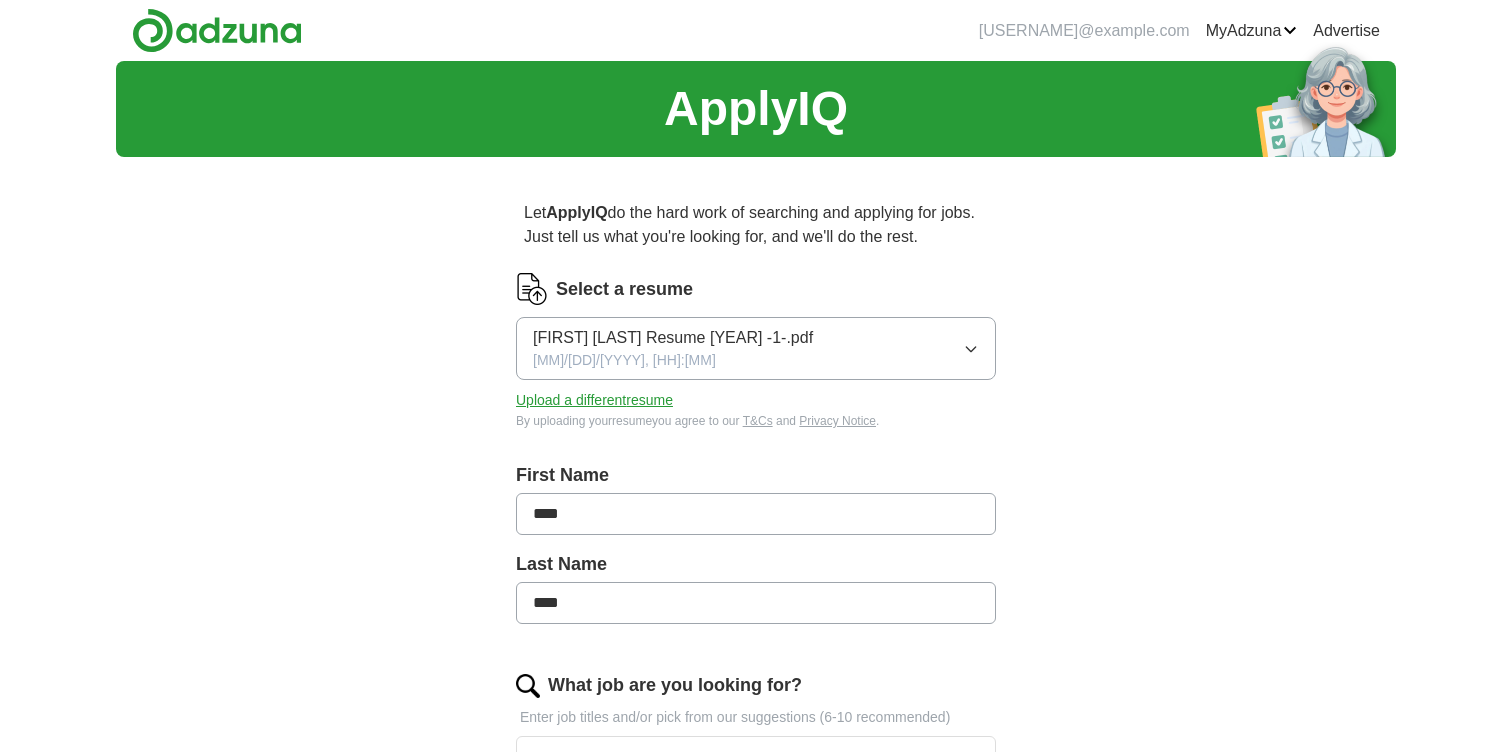 scroll, scrollTop: 0, scrollLeft: 0, axis: both 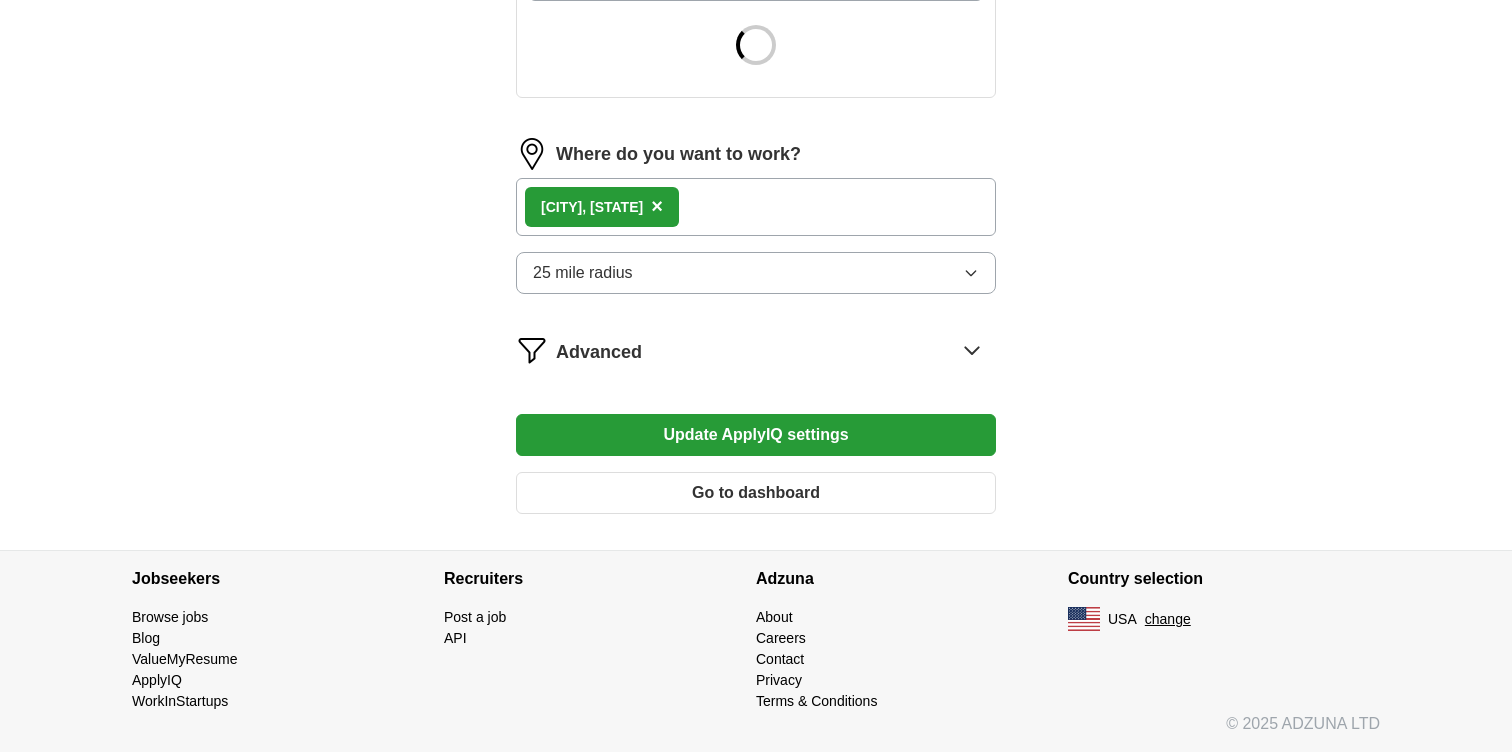 click 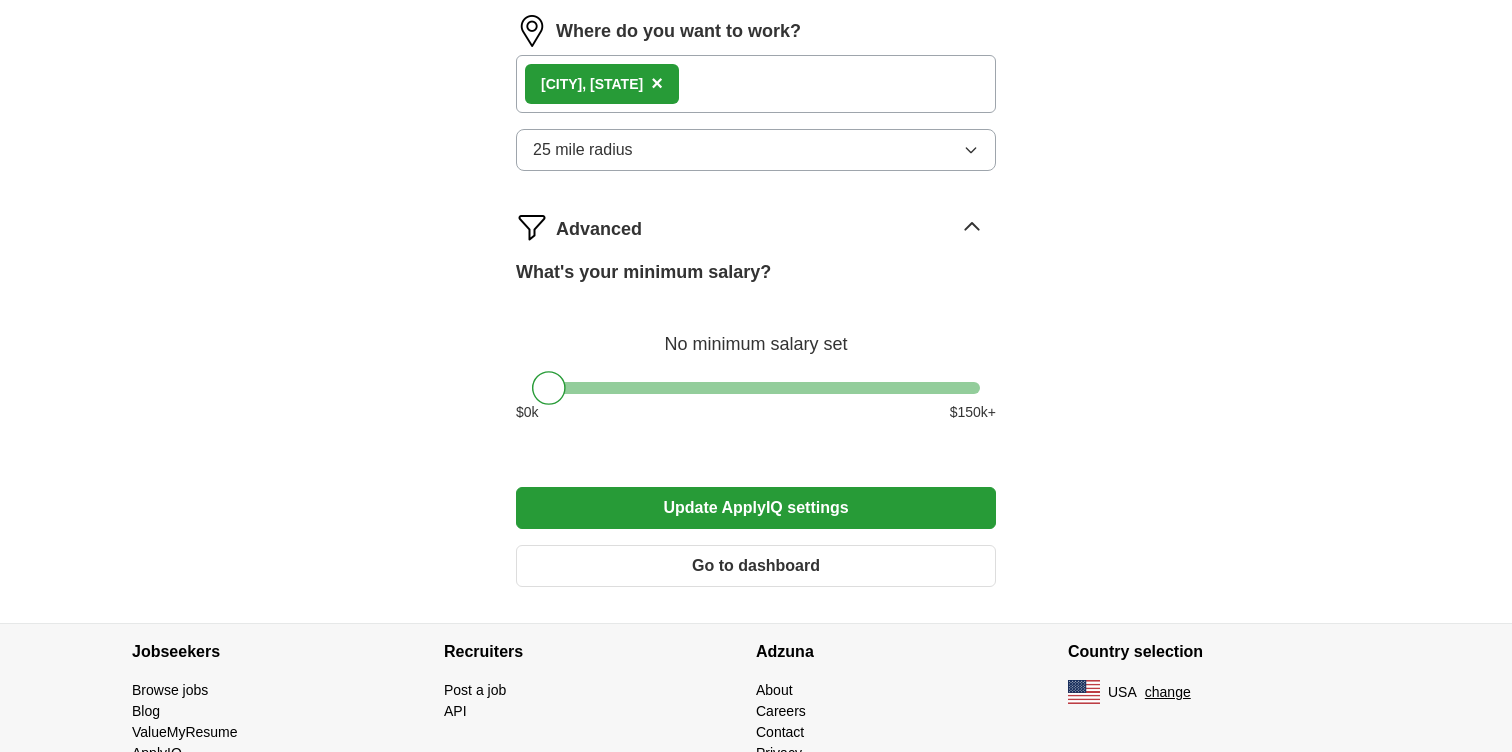 scroll, scrollTop: 921, scrollLeft: 0, axis: vertical 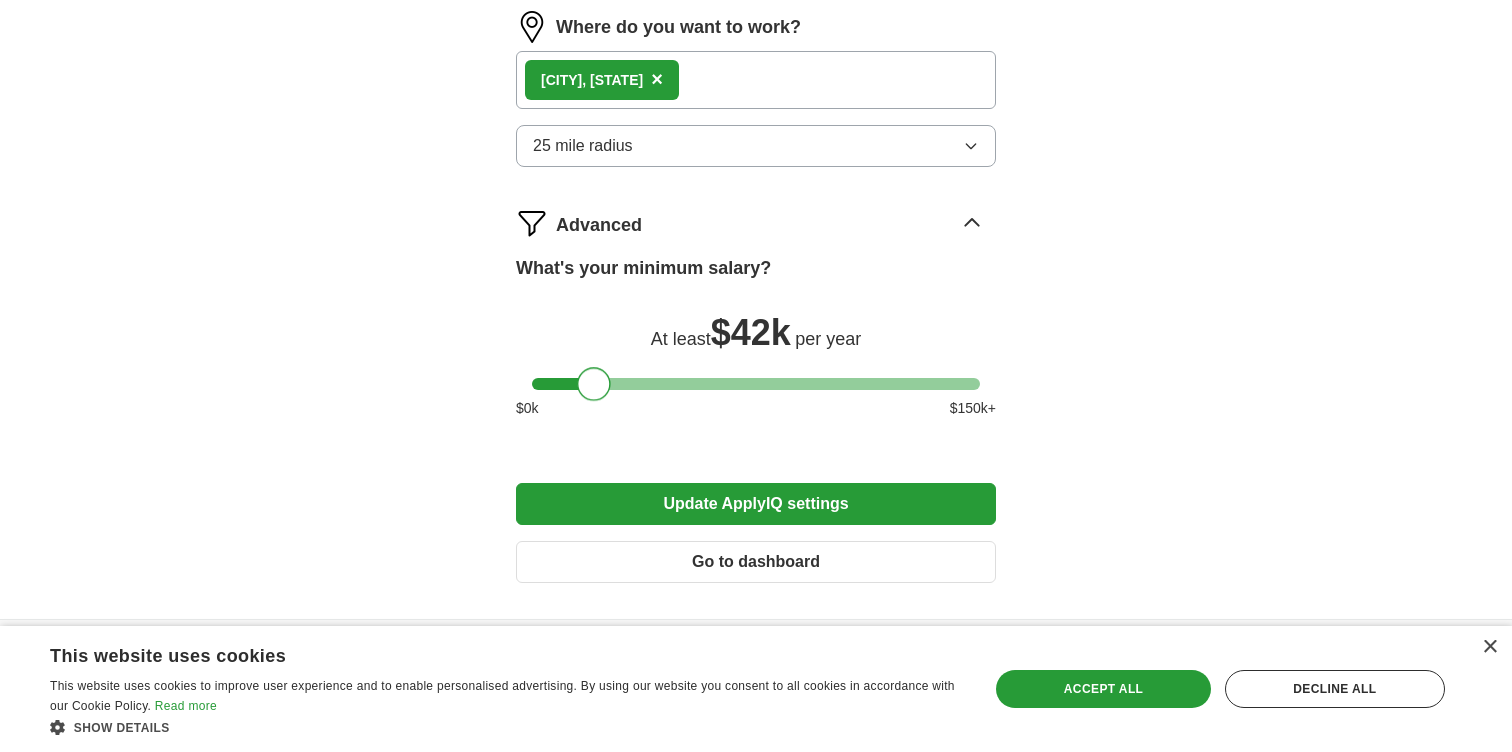 drag, startPoint x: 541, startPoint y: 383, endPoint x: 585, endPoint y: 382, distance: 44.011364 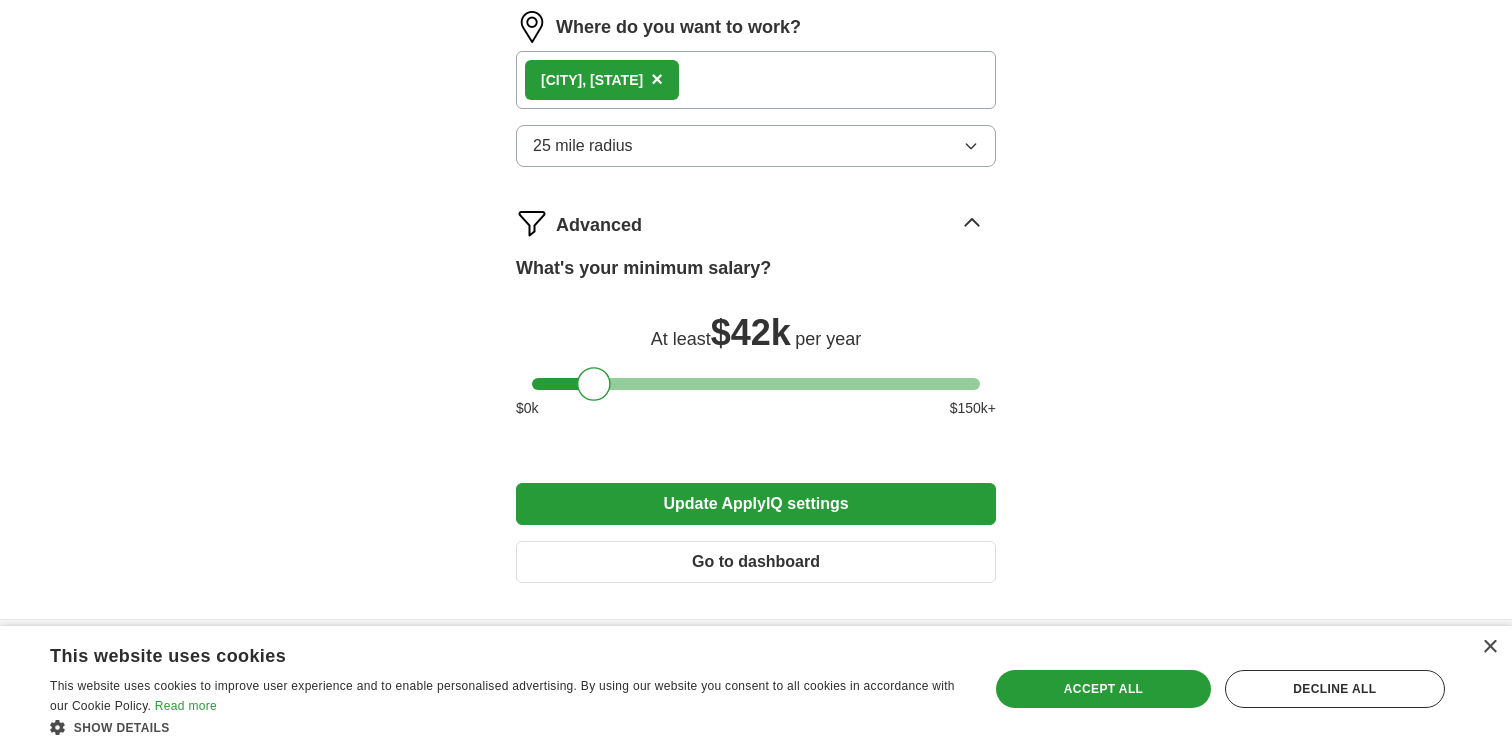 click on "Update ApplyIQ settings" at bounding box center [756, 504] 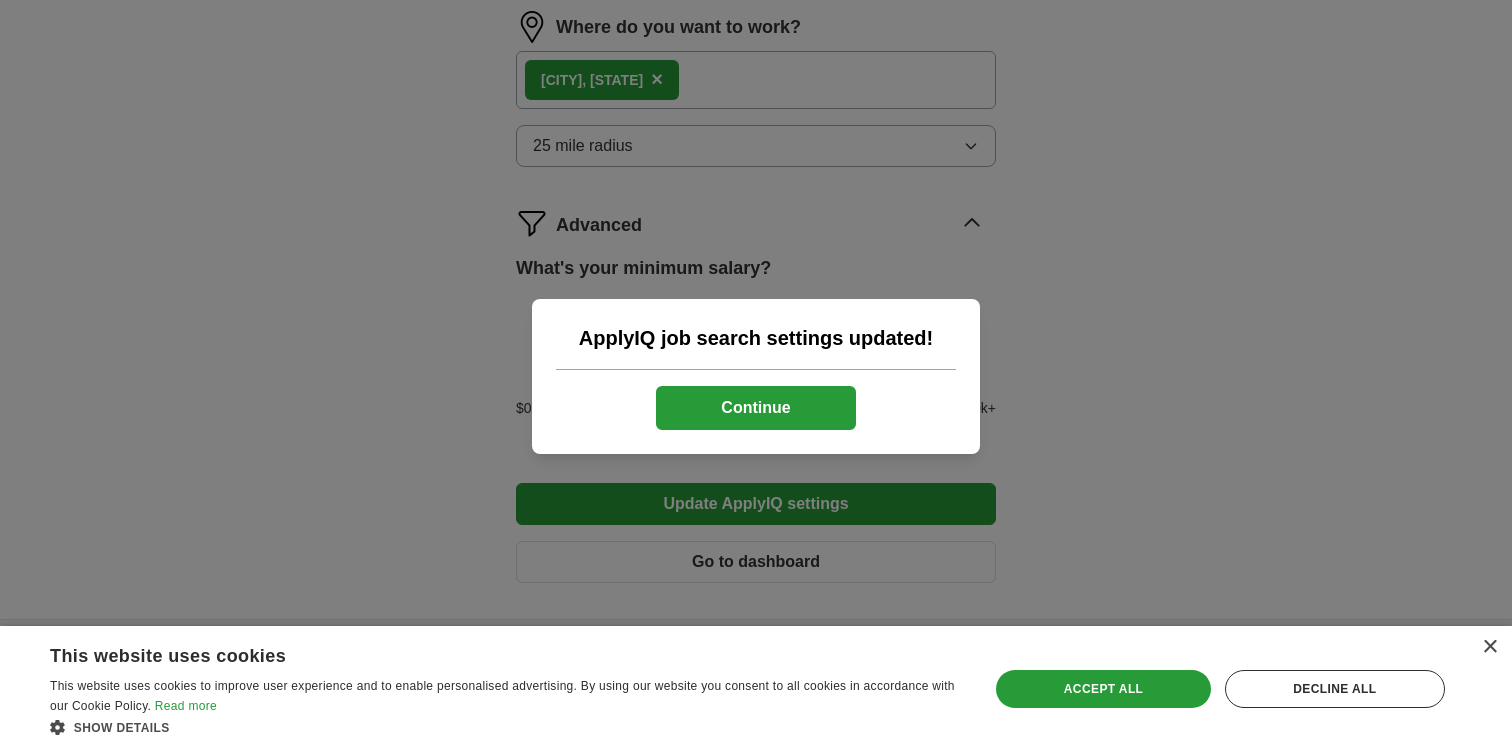 click on "Continue" at bounding box center [756, 408] 